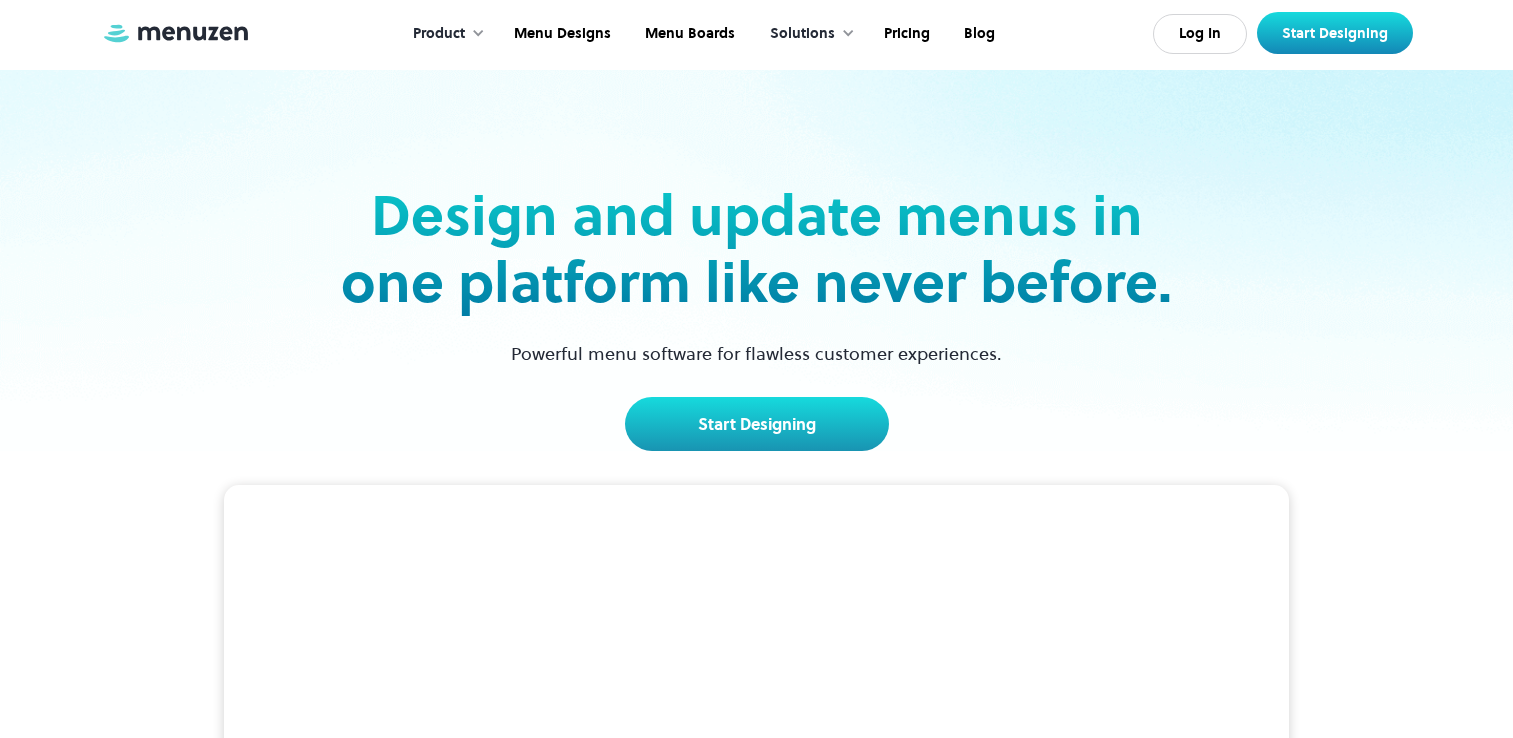 scroll, scrollTop: 710, scrollLeft: 0, axis: vertical 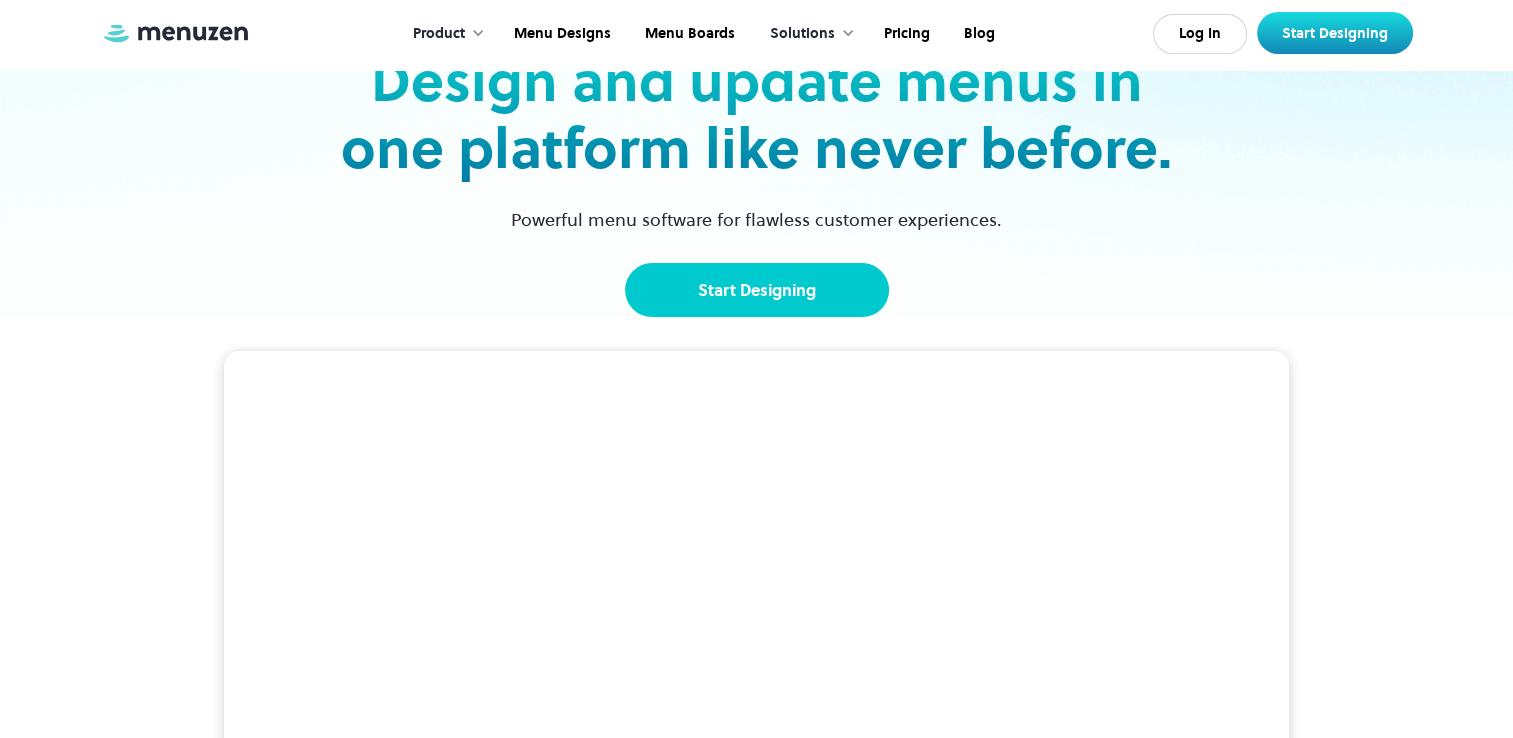 click on "Start Designing" at bounding box center (757, 290) 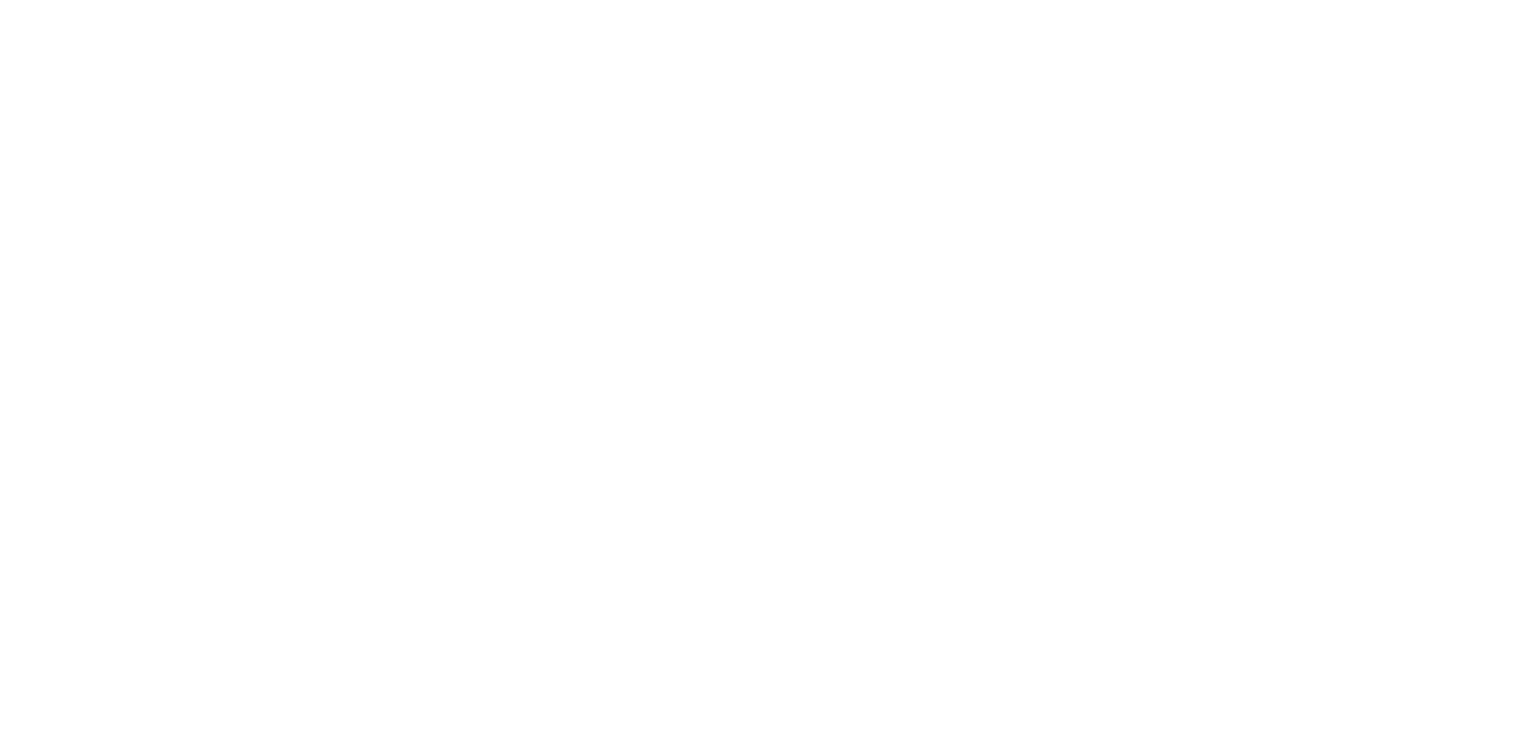 scroll, scrollTop: 0, scrollLeft: 0, axis: both 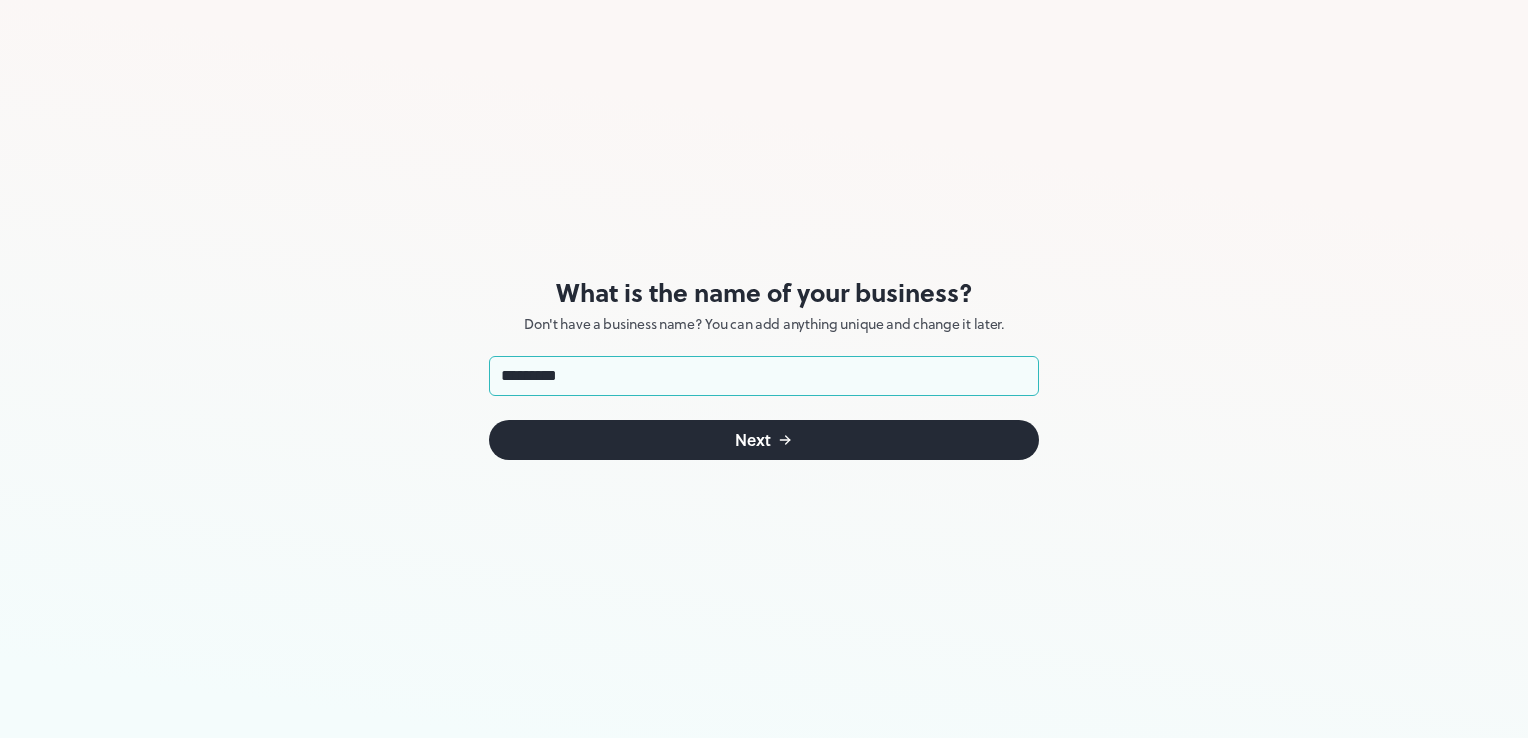 type on "**********" 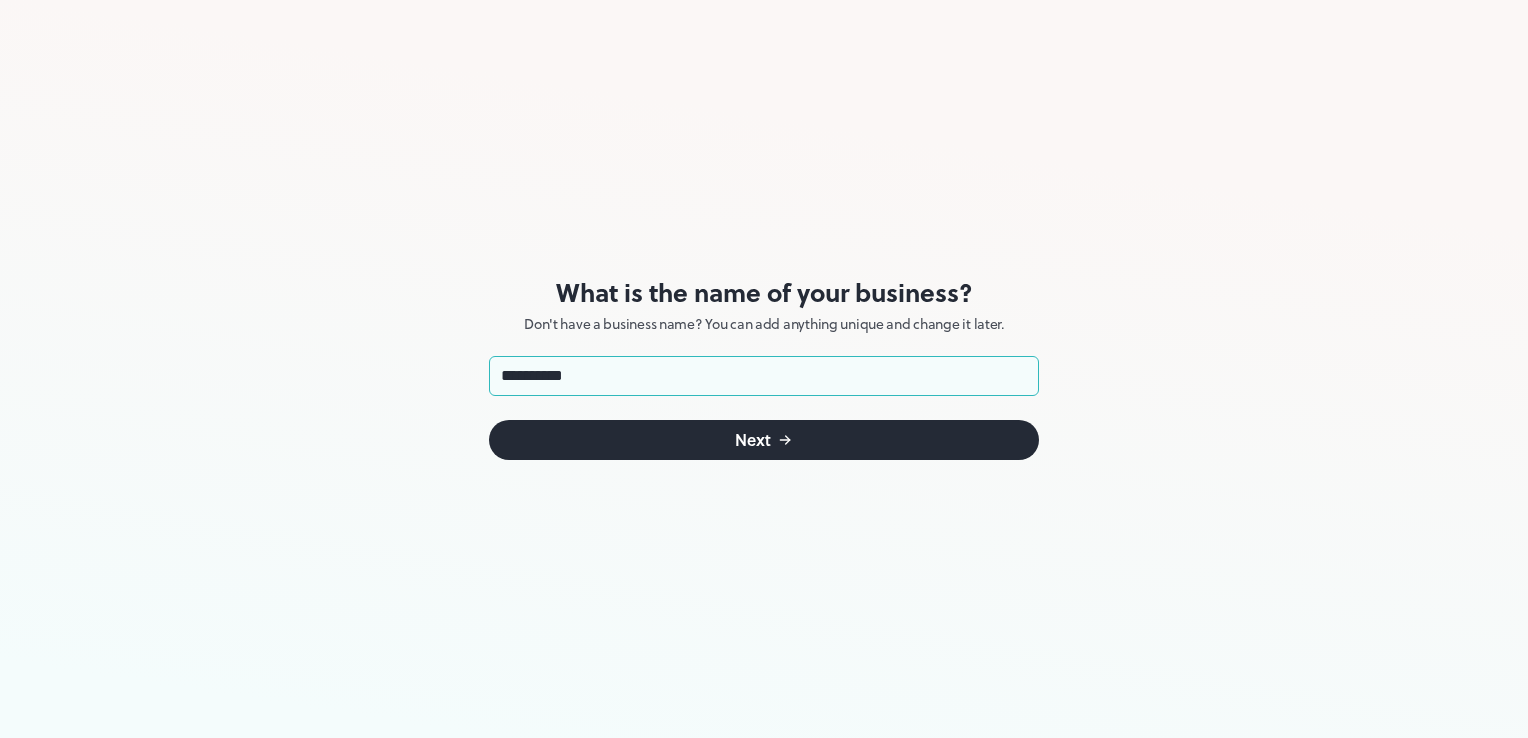 click on "Next" at bounding box center (764, 440) 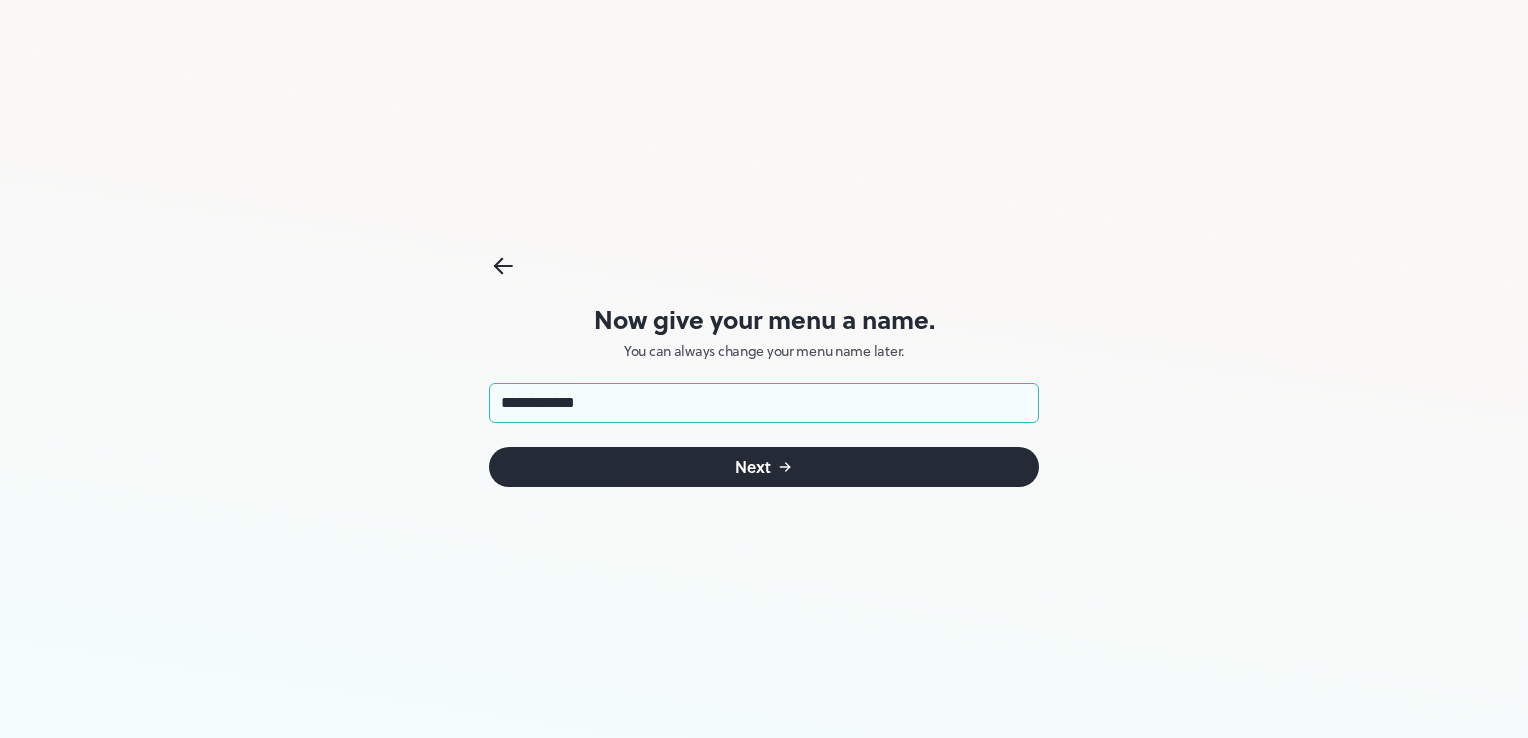 type on "**********" 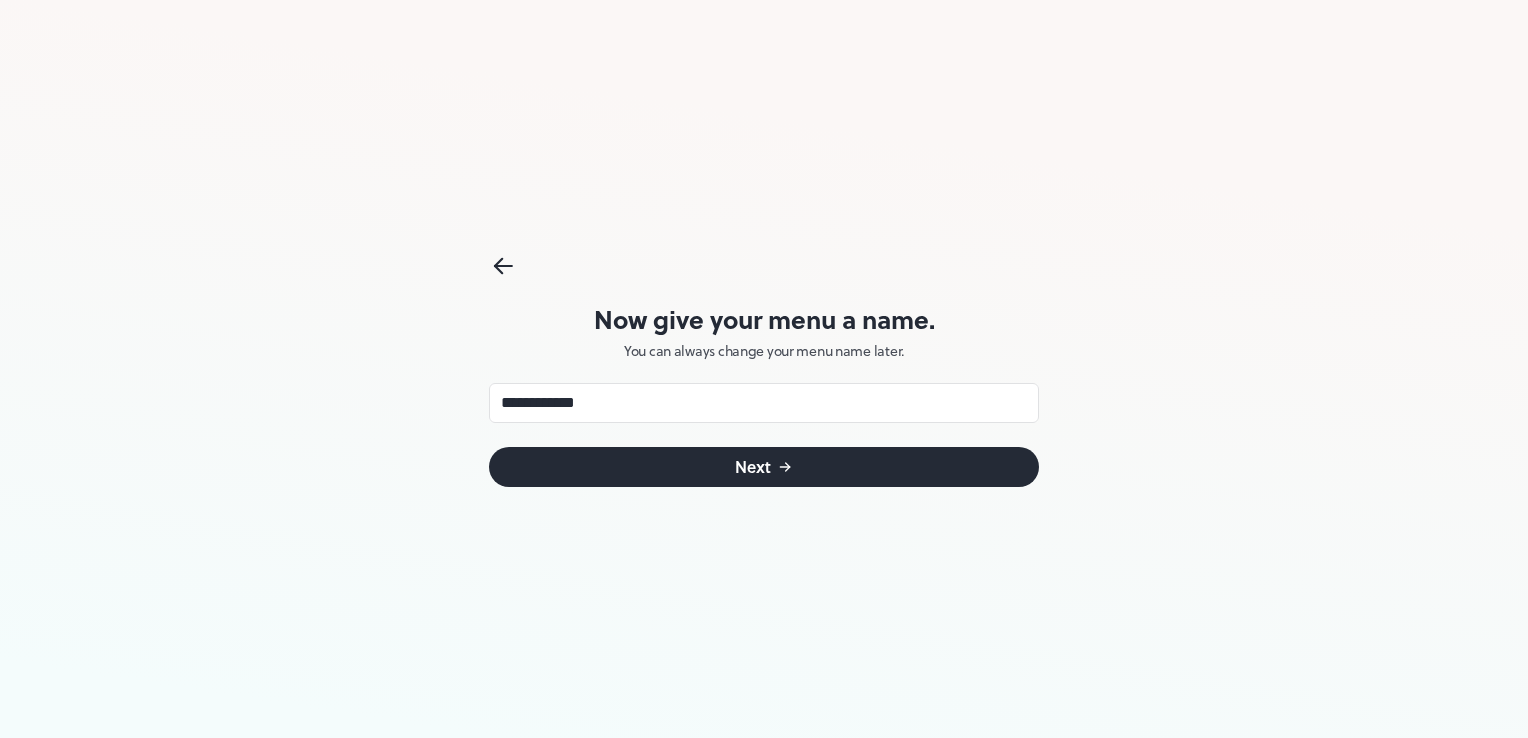 click on "Next" at bounding box center [764, 467] 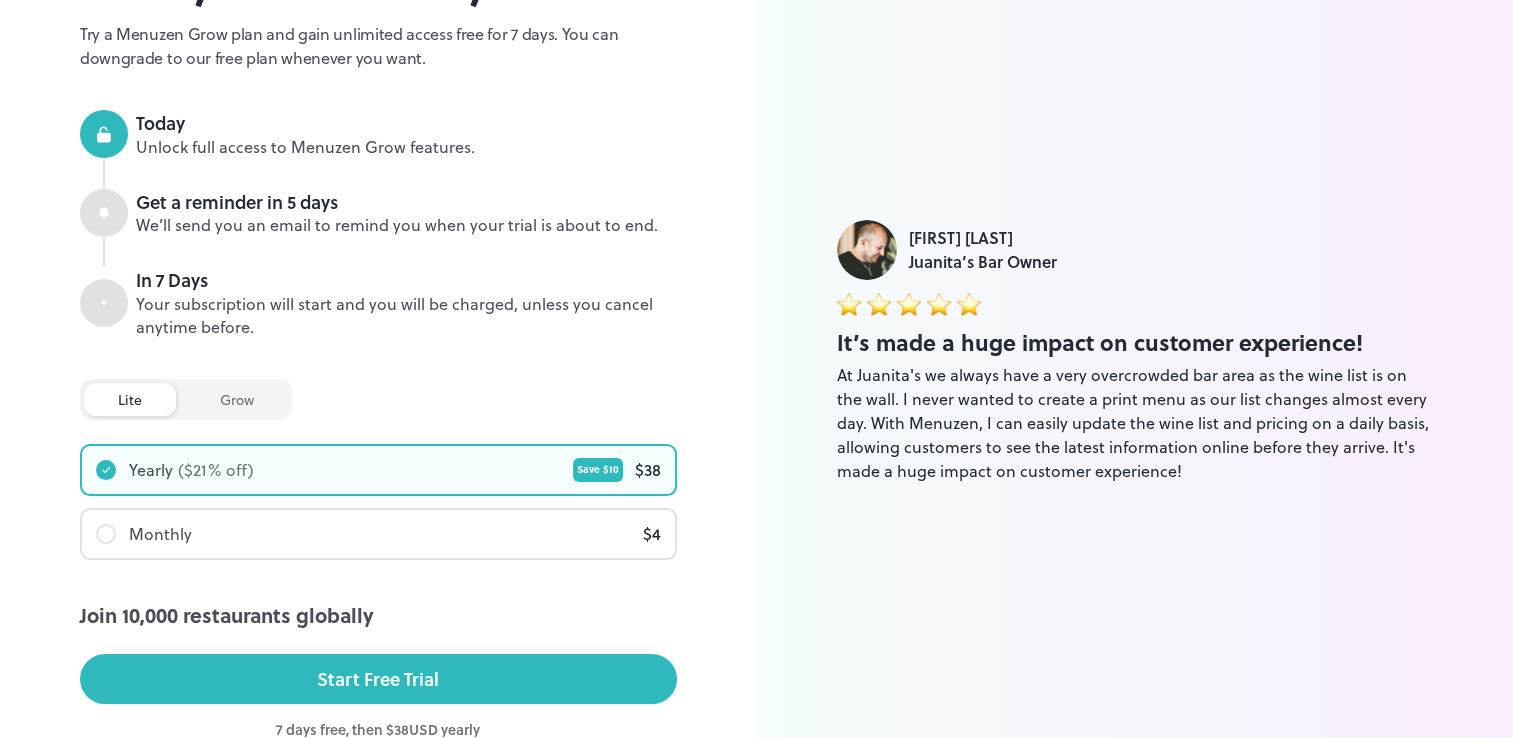 scroll, scrollTop: 308, scrollLeft: 0, axis: vertical 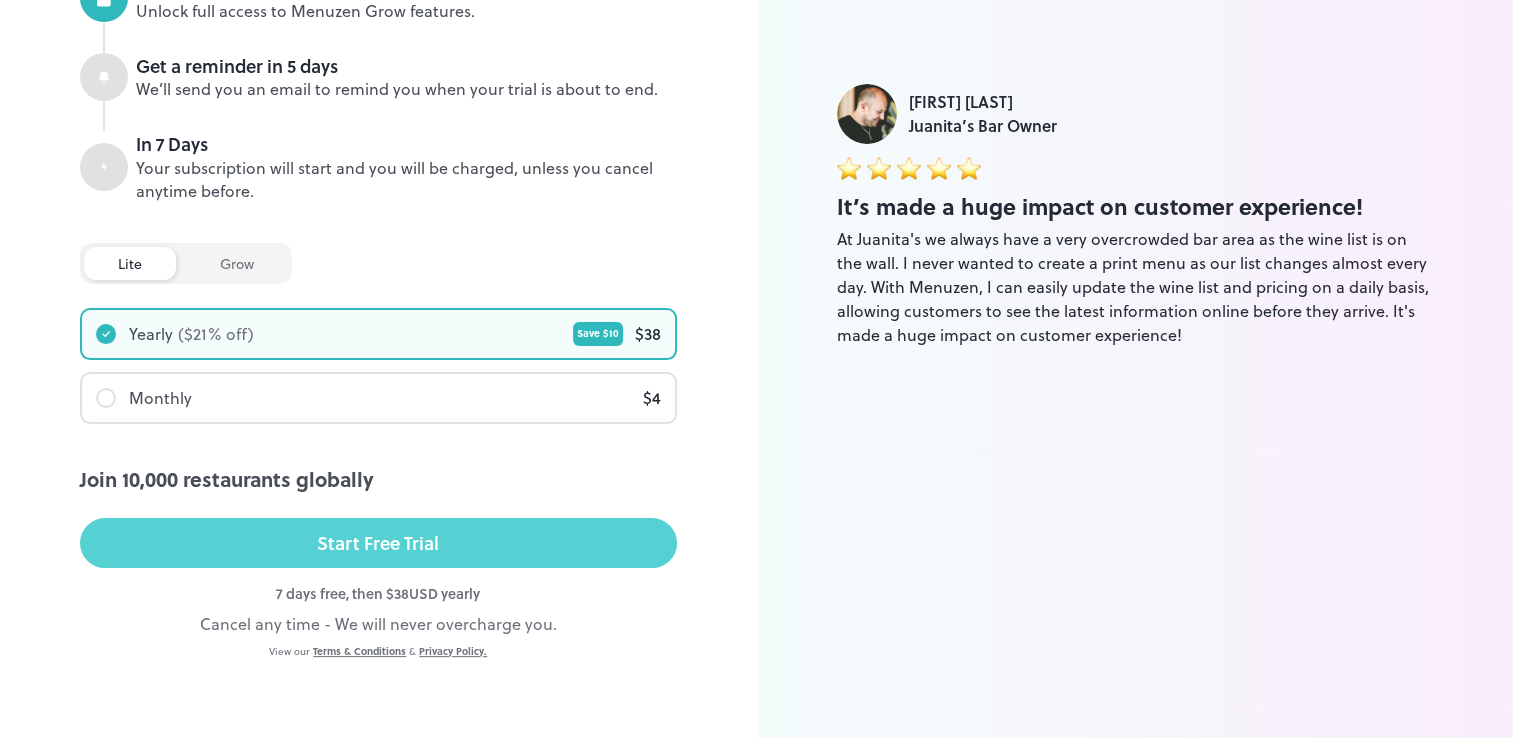 click on "Start Free Trial" at bounding box center [378, 543] 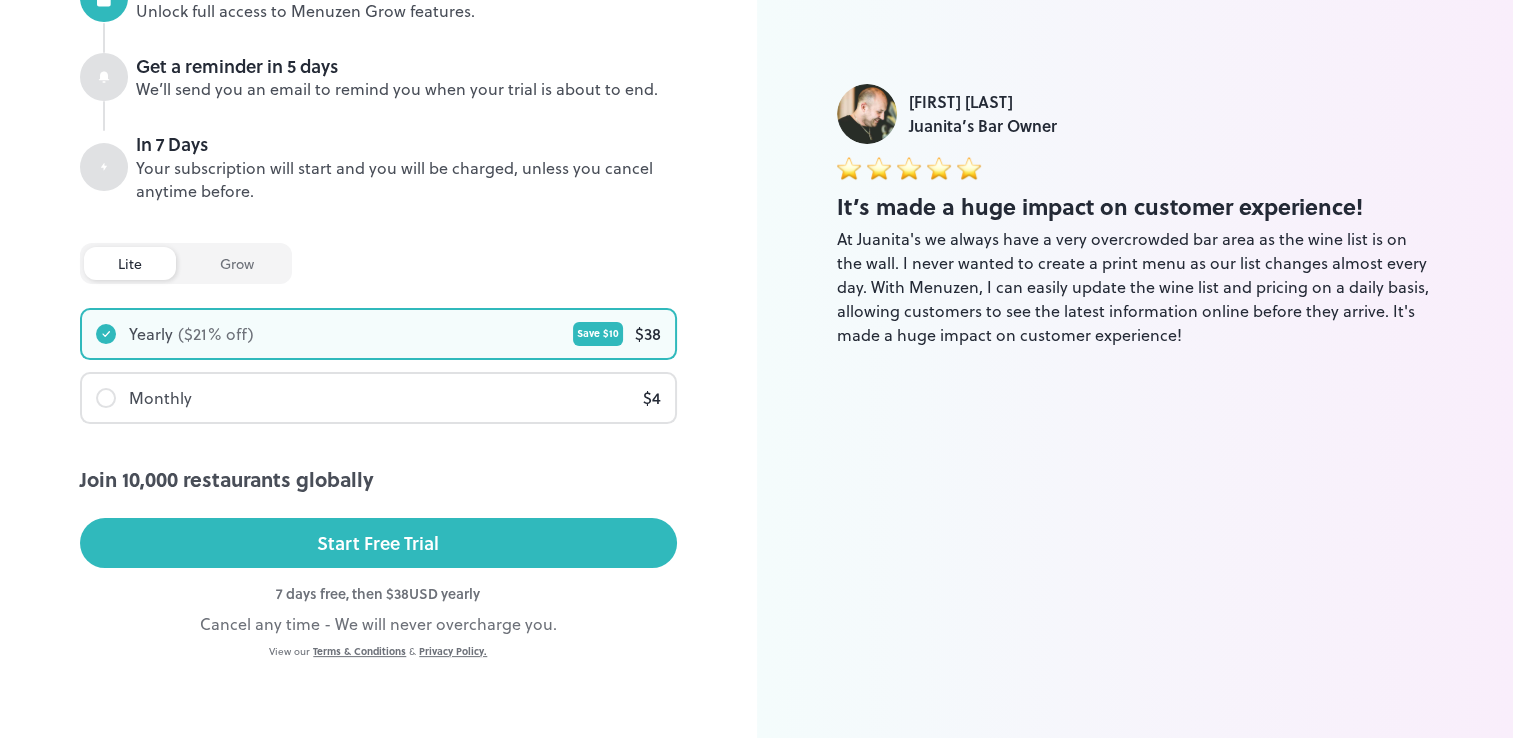 scroll, scrollTop: 0, scrollLeft: 0, axis: both 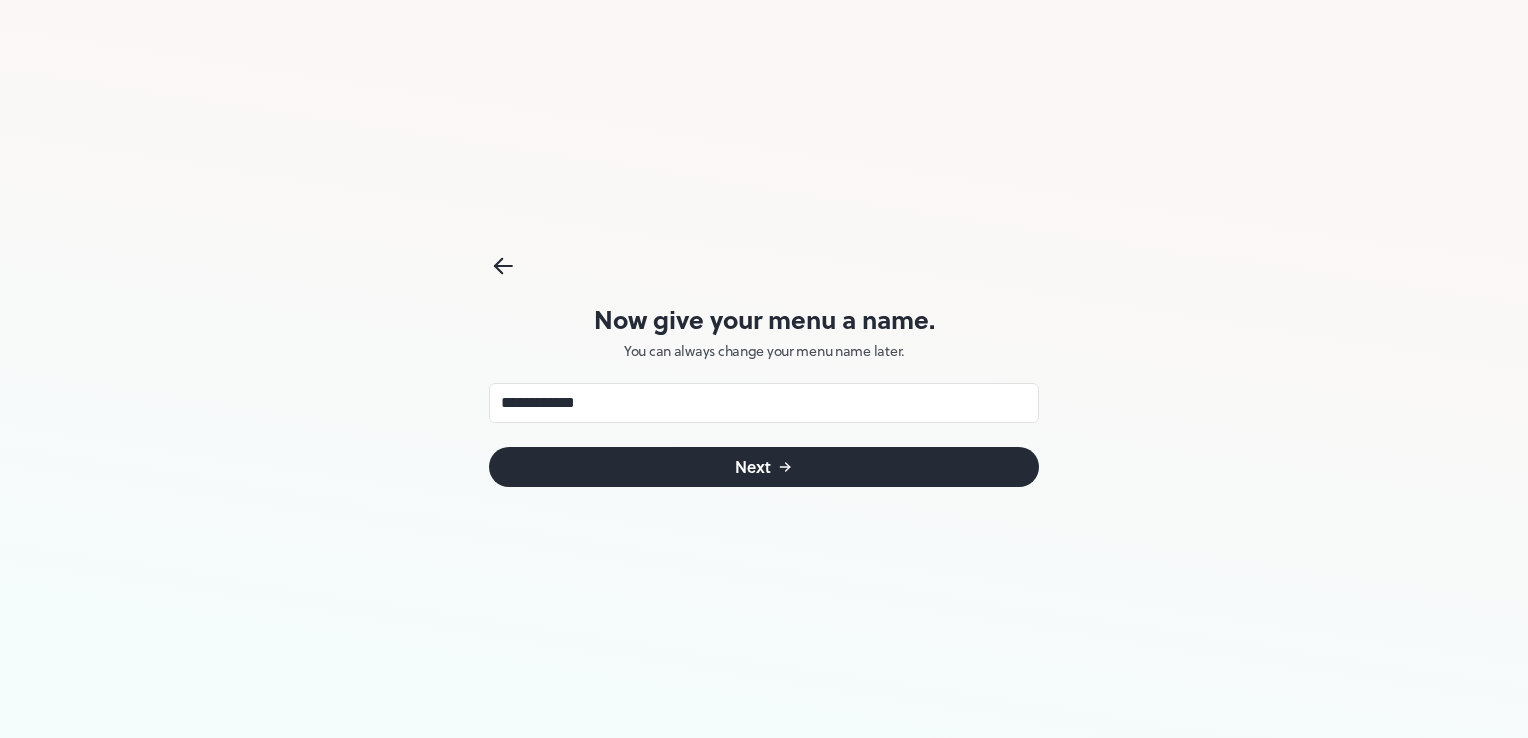 click on "Next" at bounding box center (764, 467) 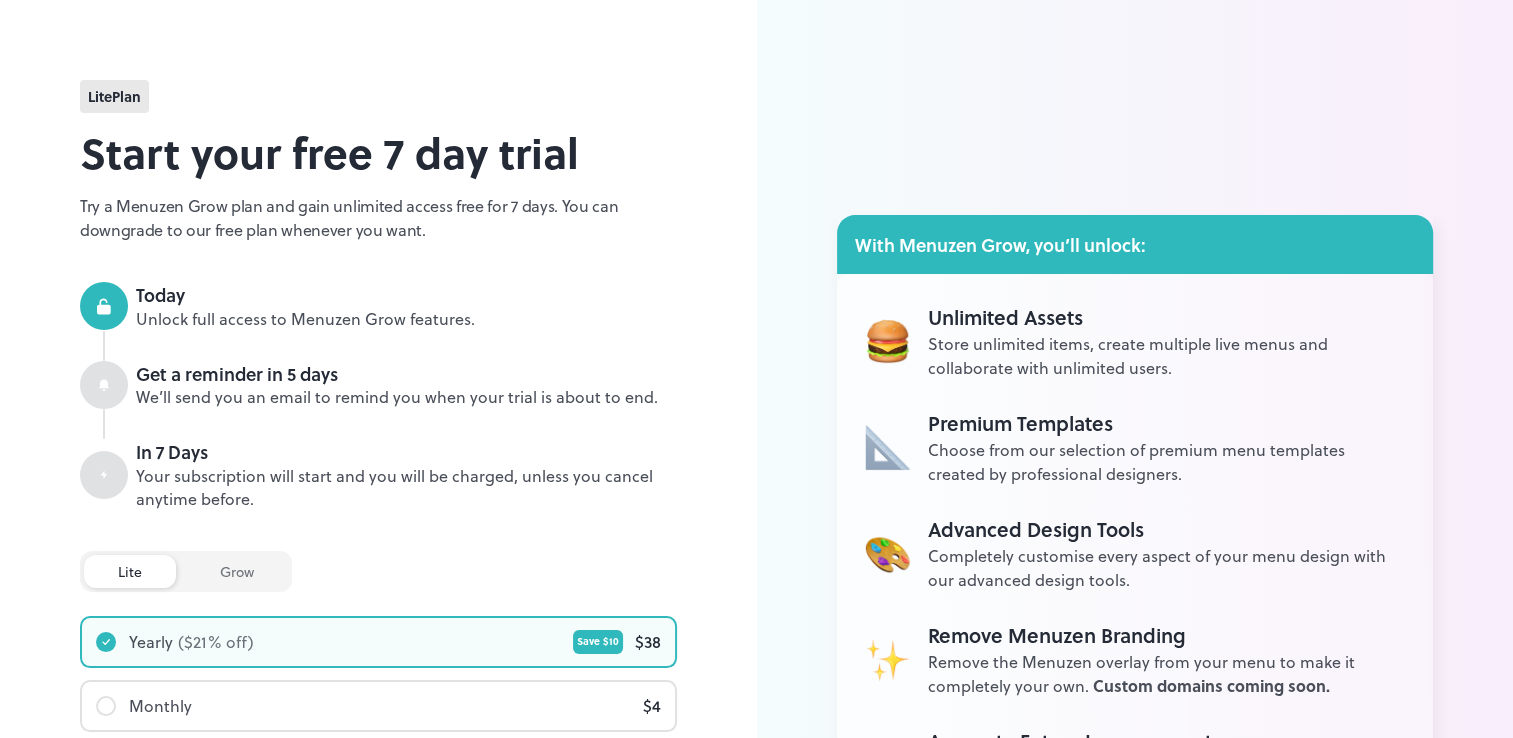 click on "Advanced Design Tools" at bounding box center (1167, 529) 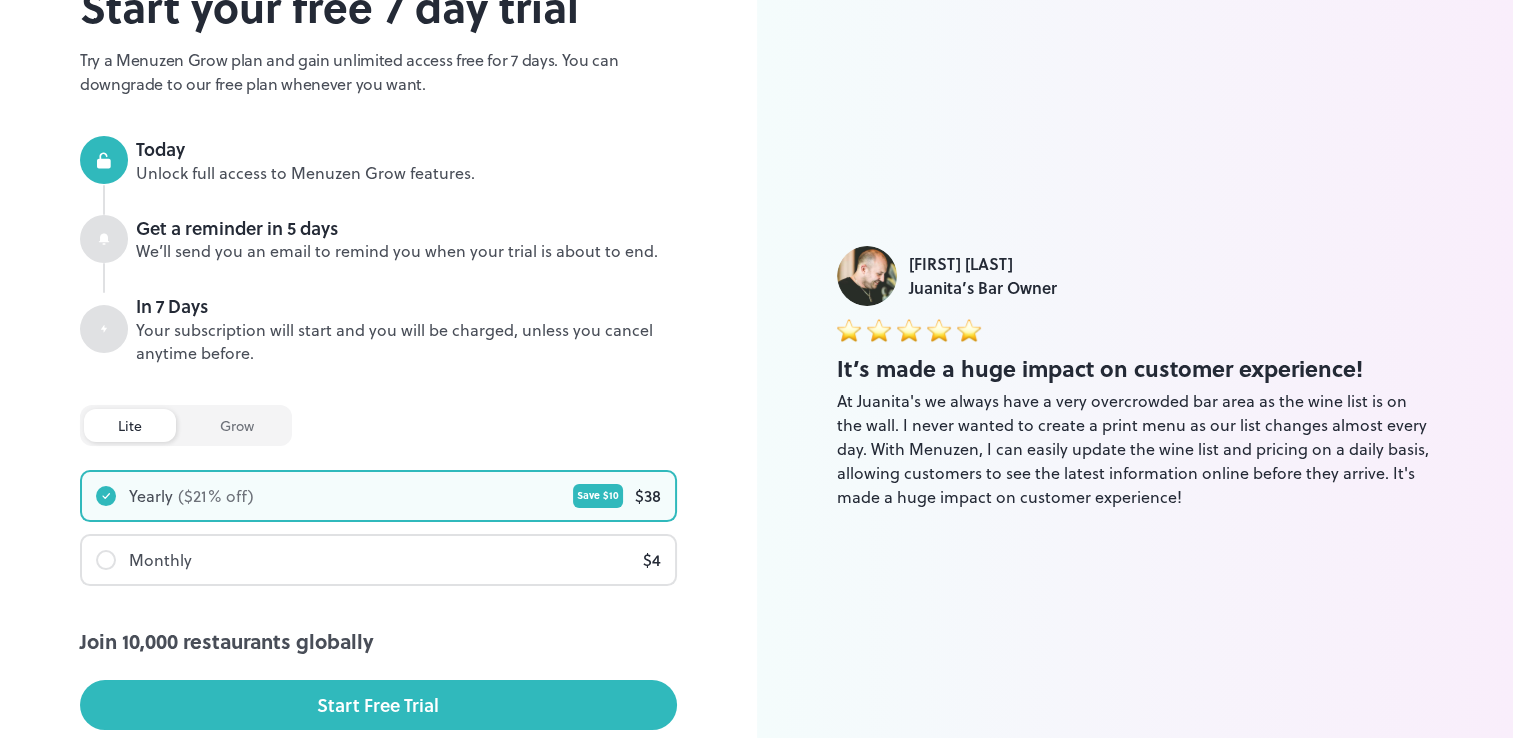 scroll, scrollTop: 144, scrollLeft: 0, axis: vertical 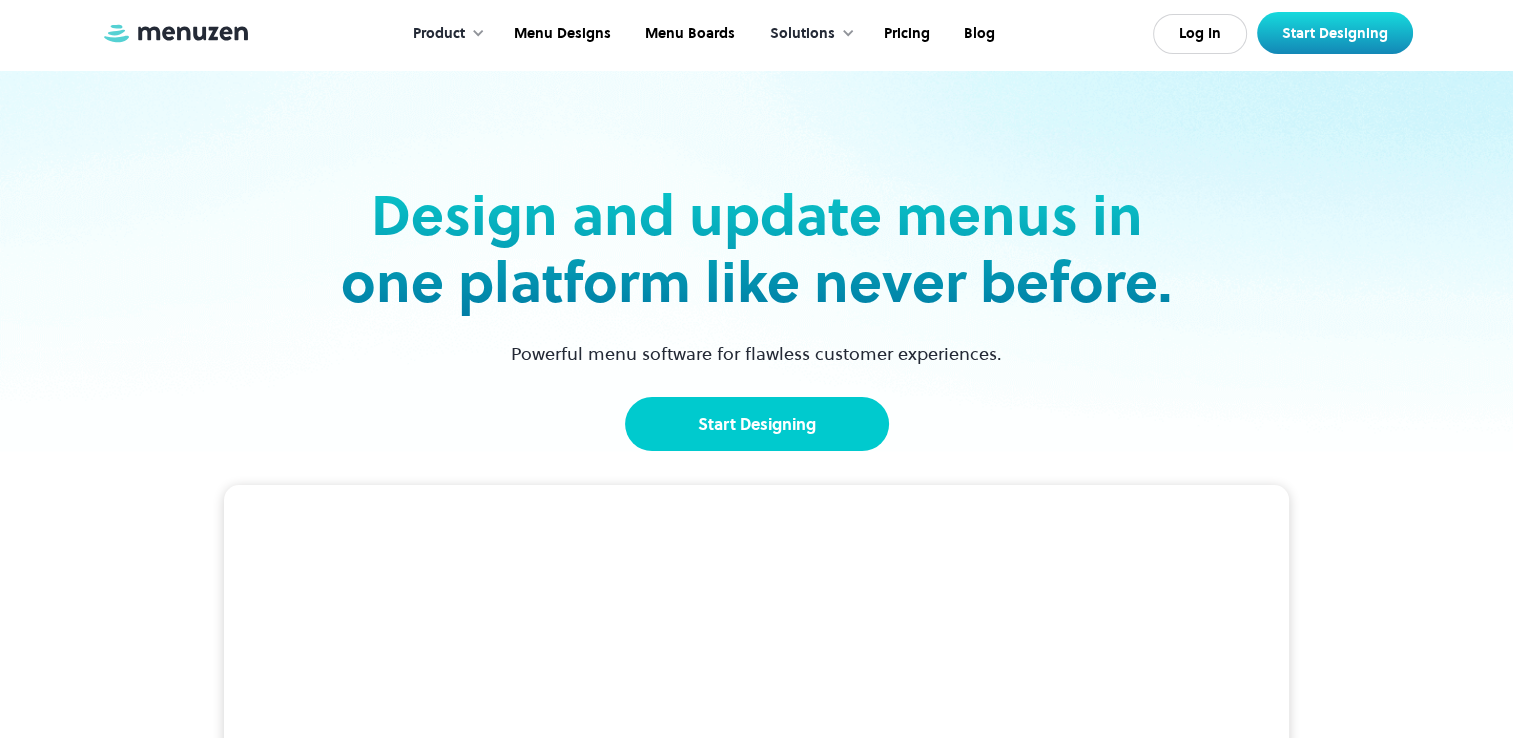 click on "Start Designing" at bounding box center (757, 424) 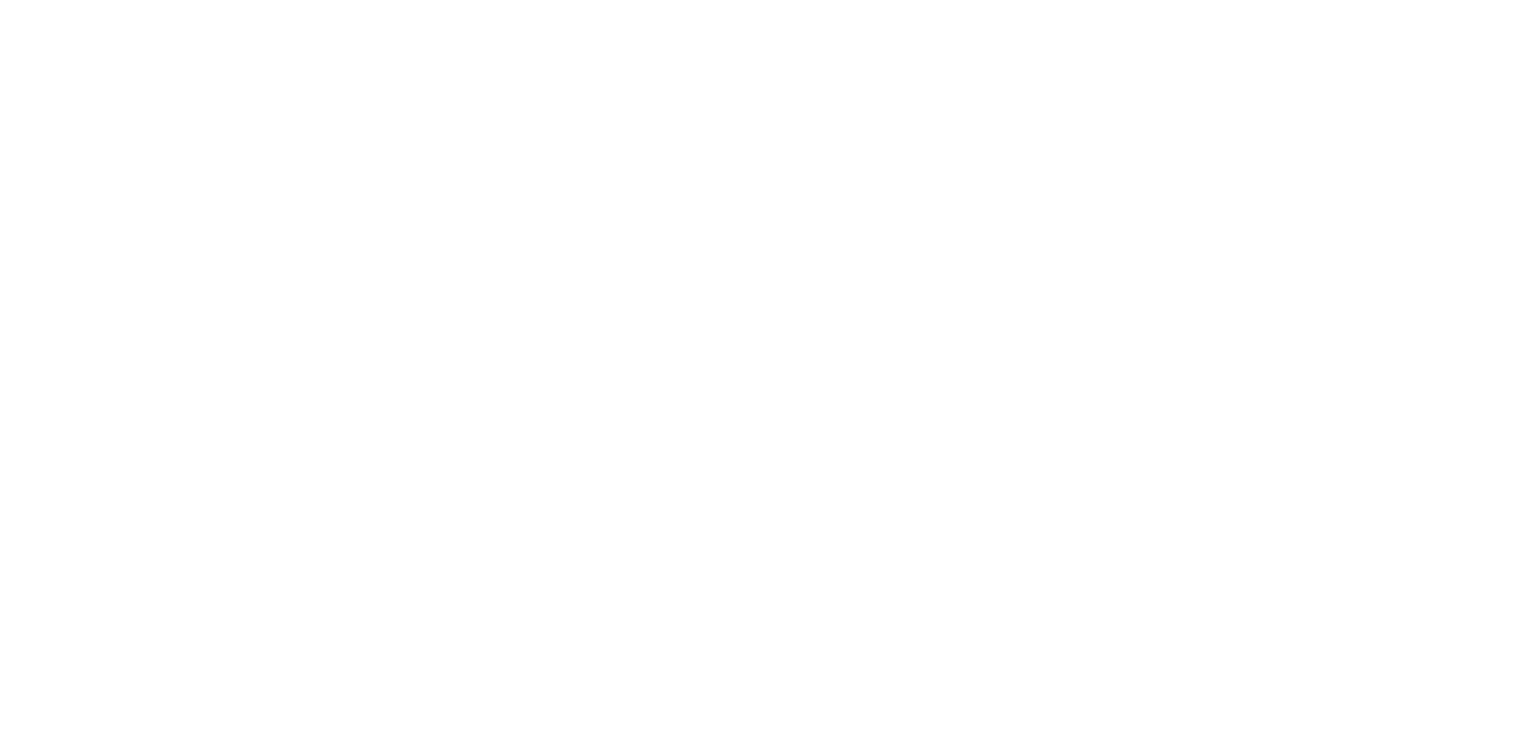 scroll, scrollTop: 0, scrollLeft: 0, axis: both 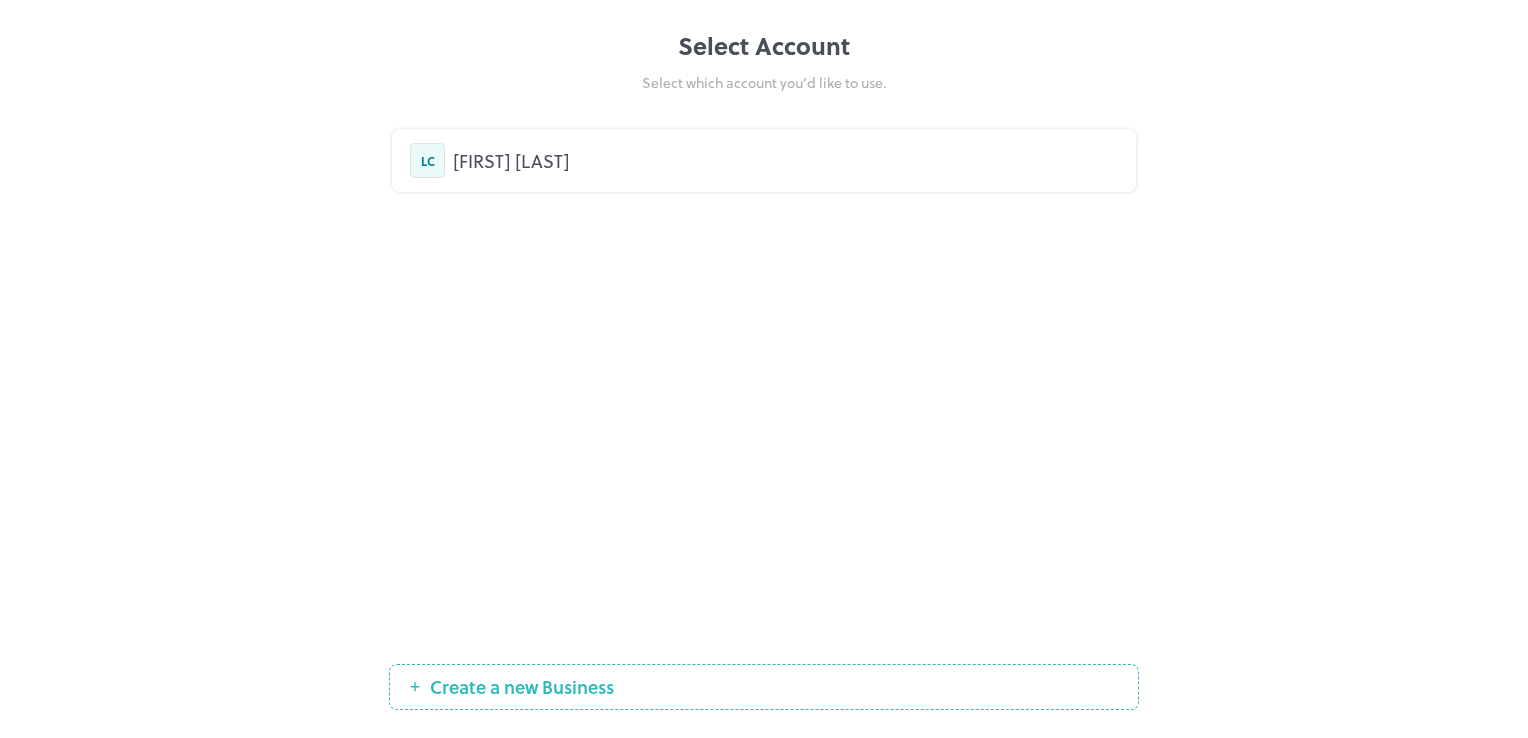 click on "[FIRST] [LAST]" at bounding box center [785, 160] 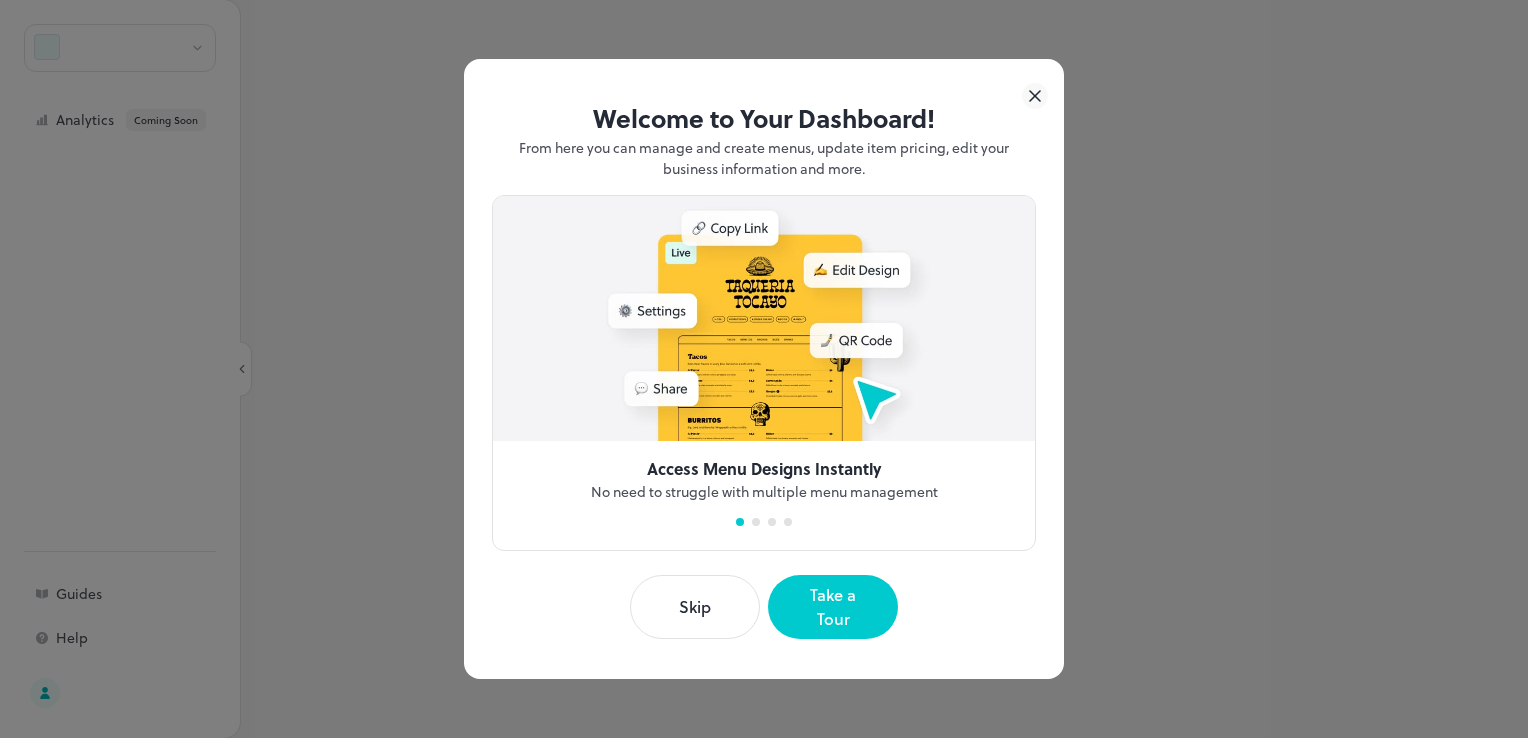 scroll, scrollTop: 0, scrollLeft: 0, axis: both 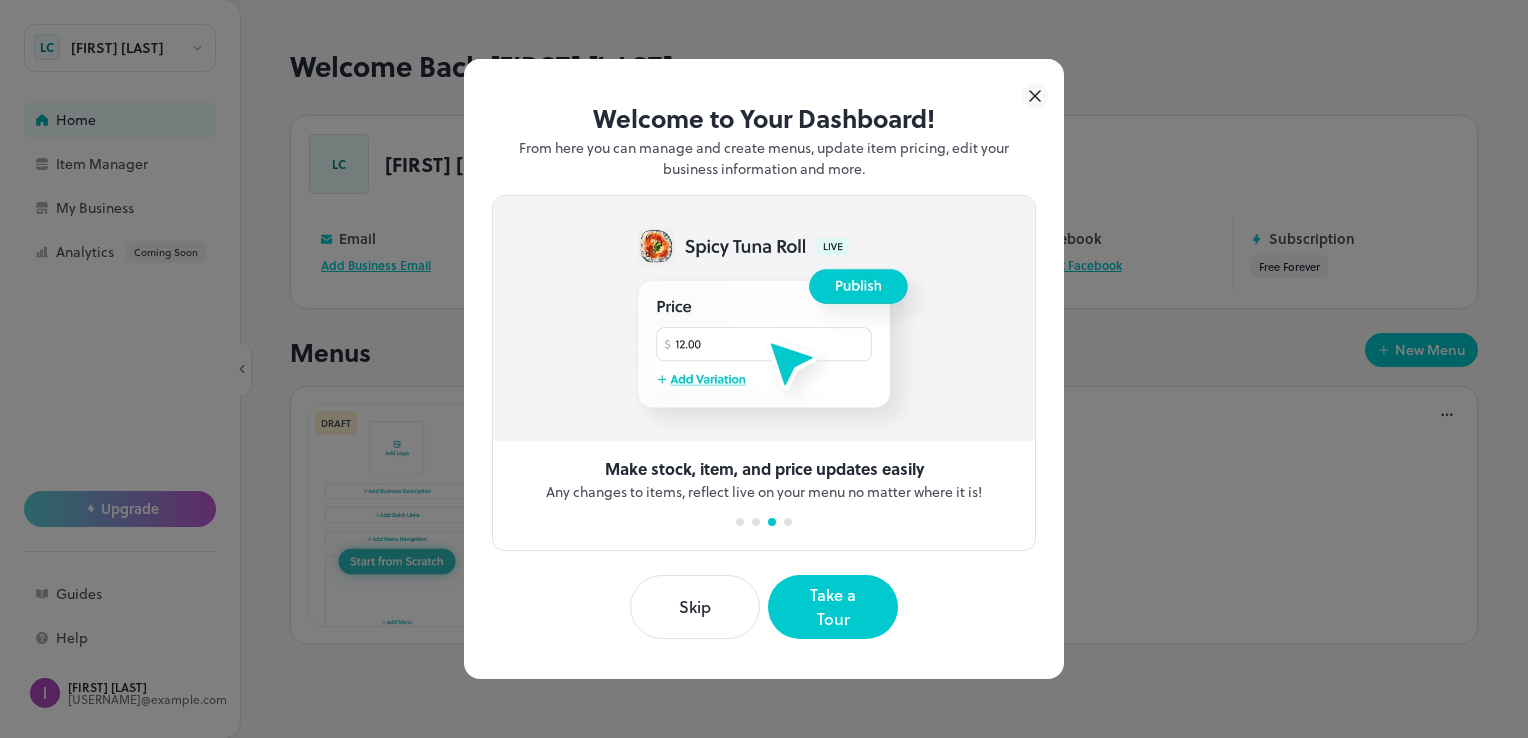 click 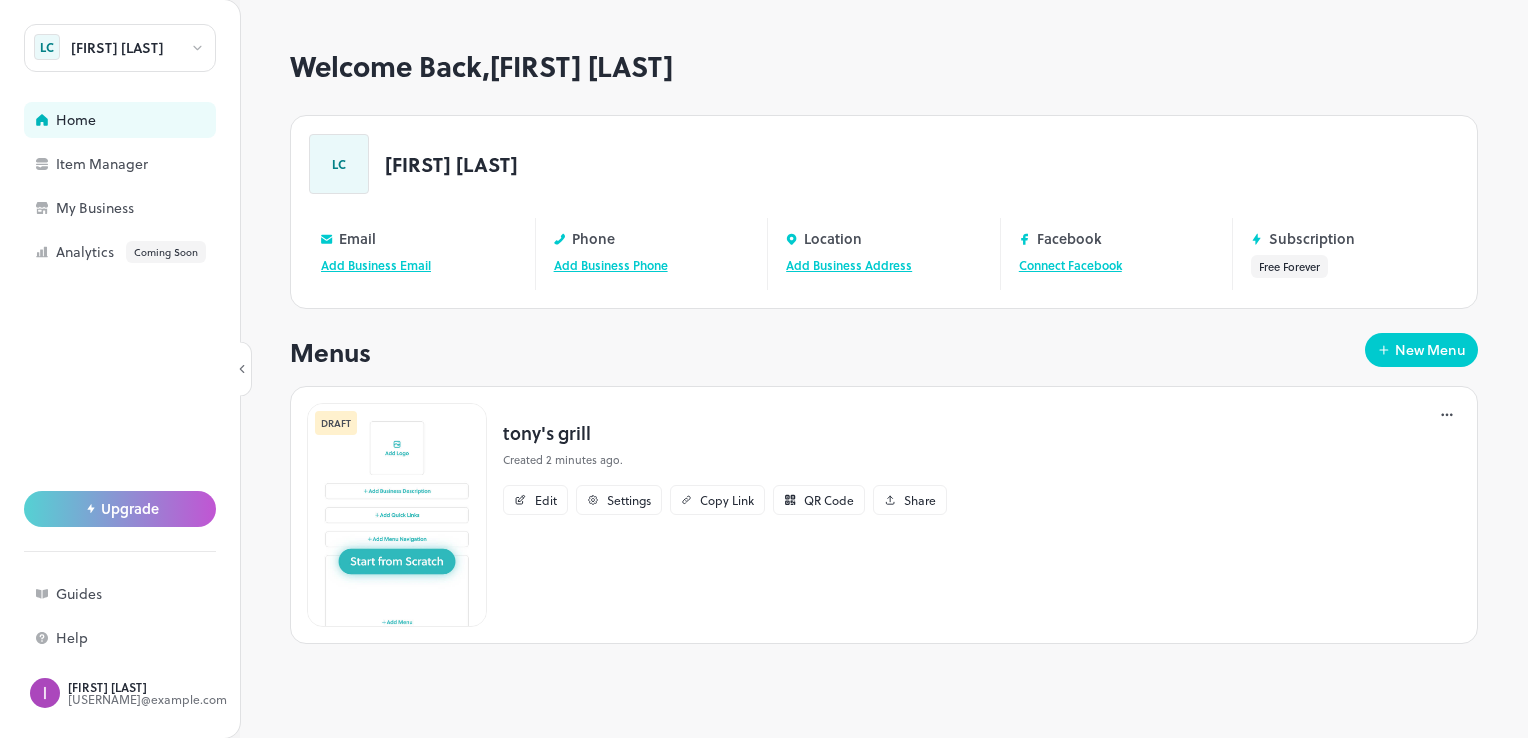 click at bounding box center [397, 515] 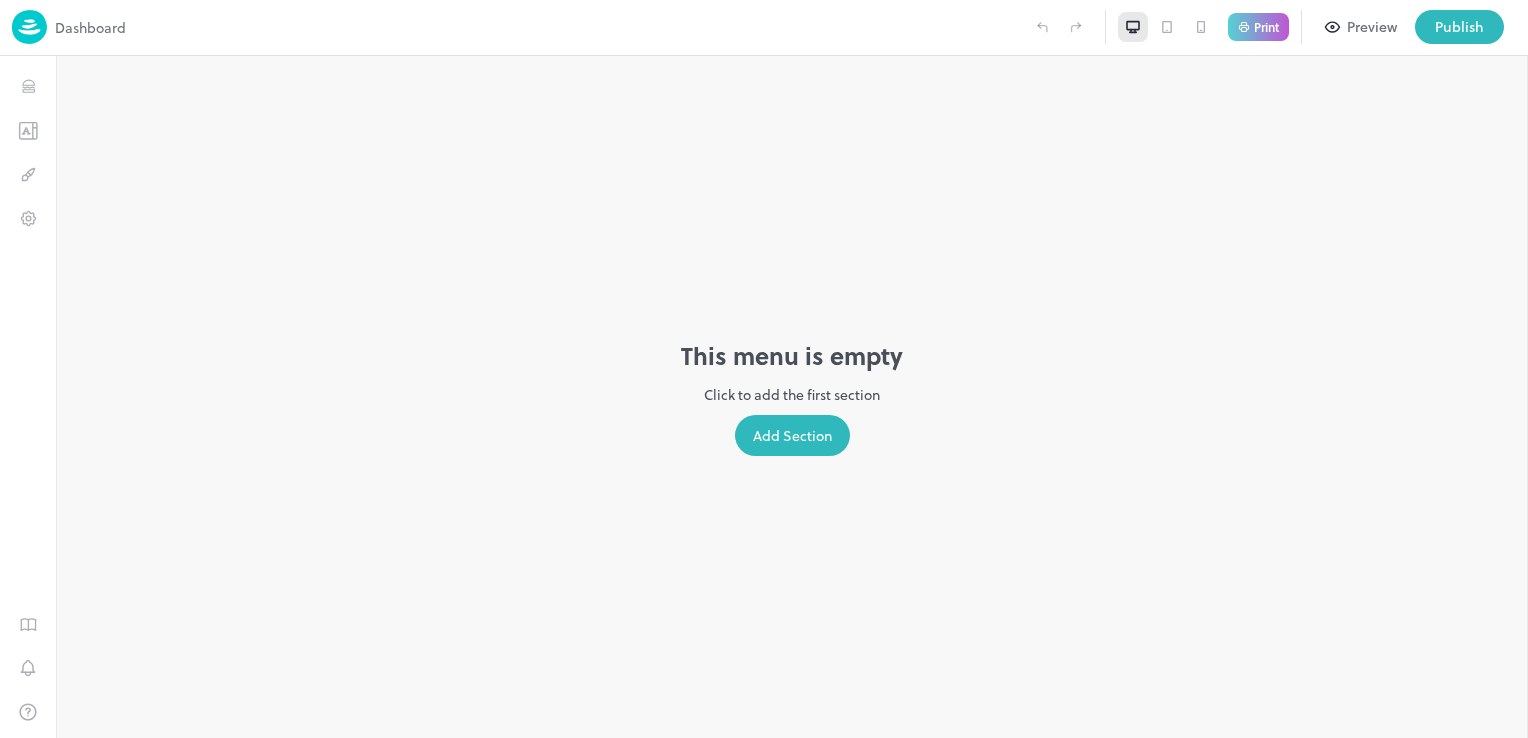 scroll, scrollTop: 0, scrollLeft: 0, axis: both 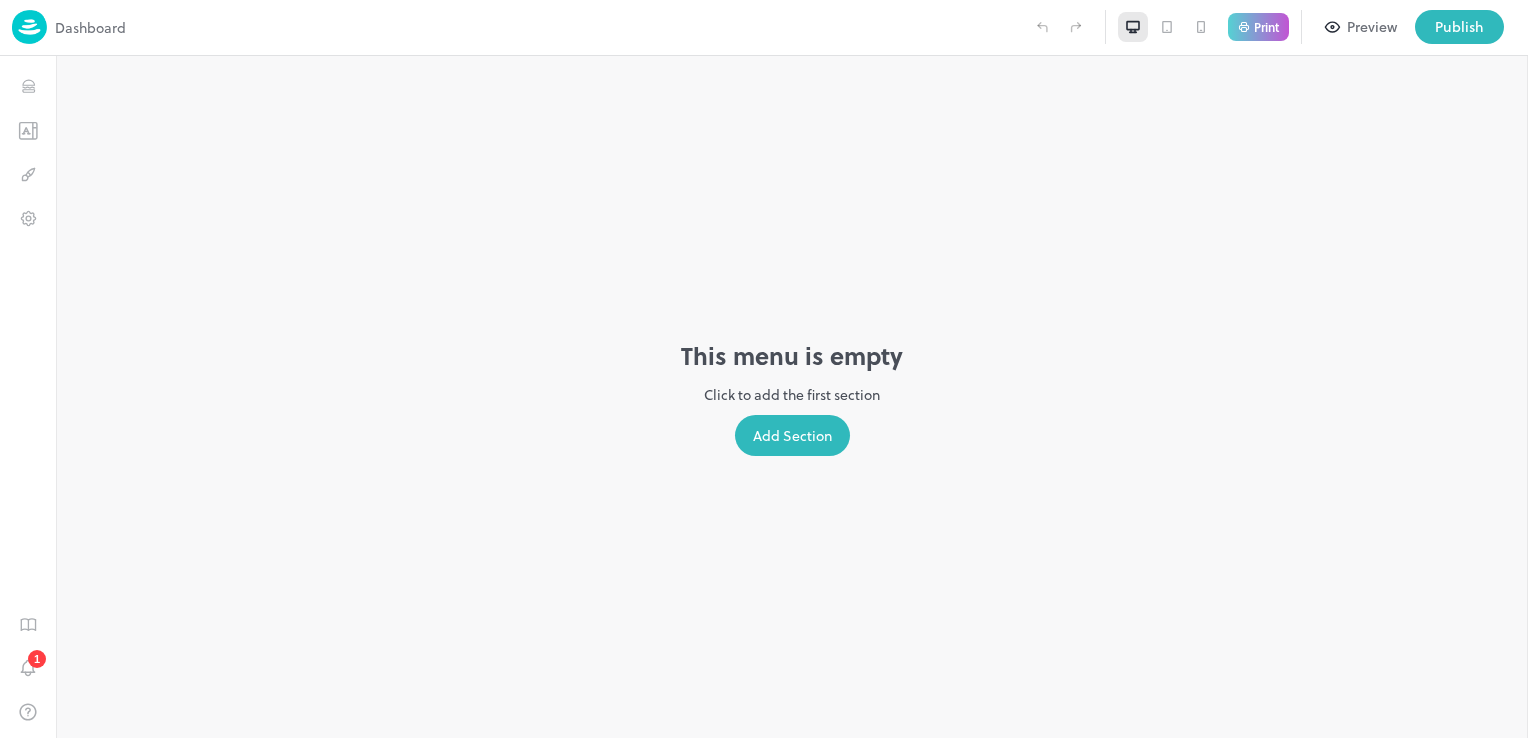 click on "Add Section" at bounding box center (792, 435) 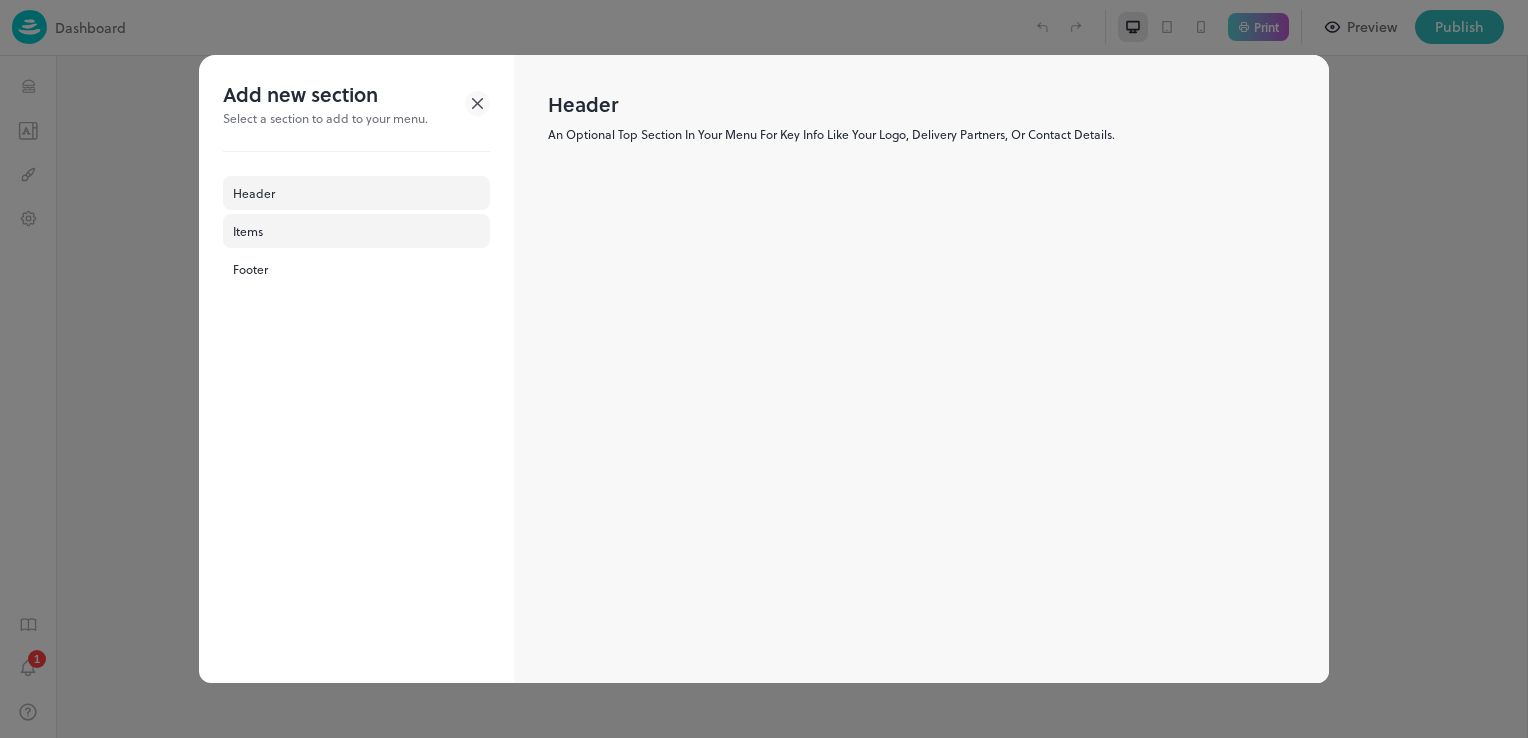 click on "Items" at bounding box center [356, 231] 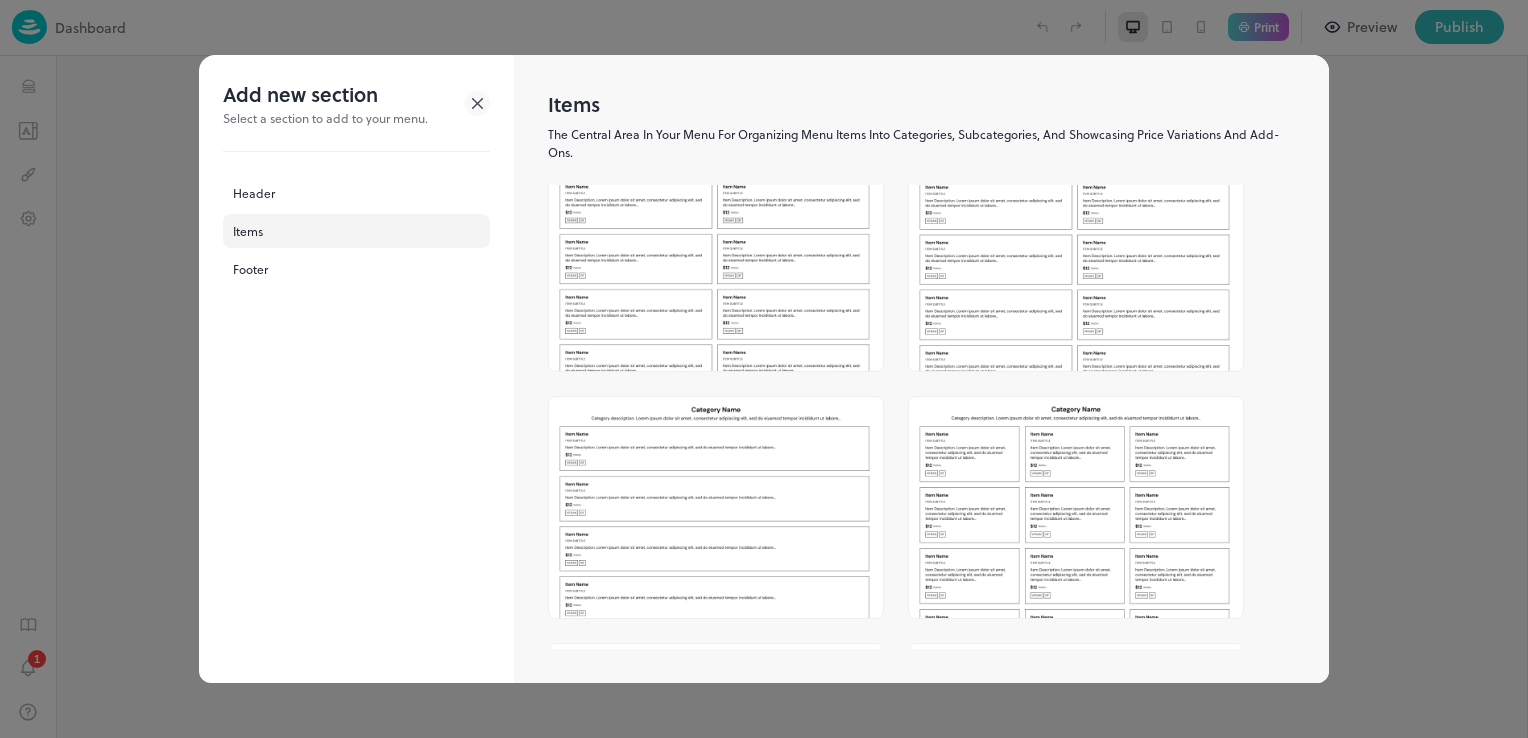 scroll, scrollTop: 0, scrollLeft: 0, axis: both 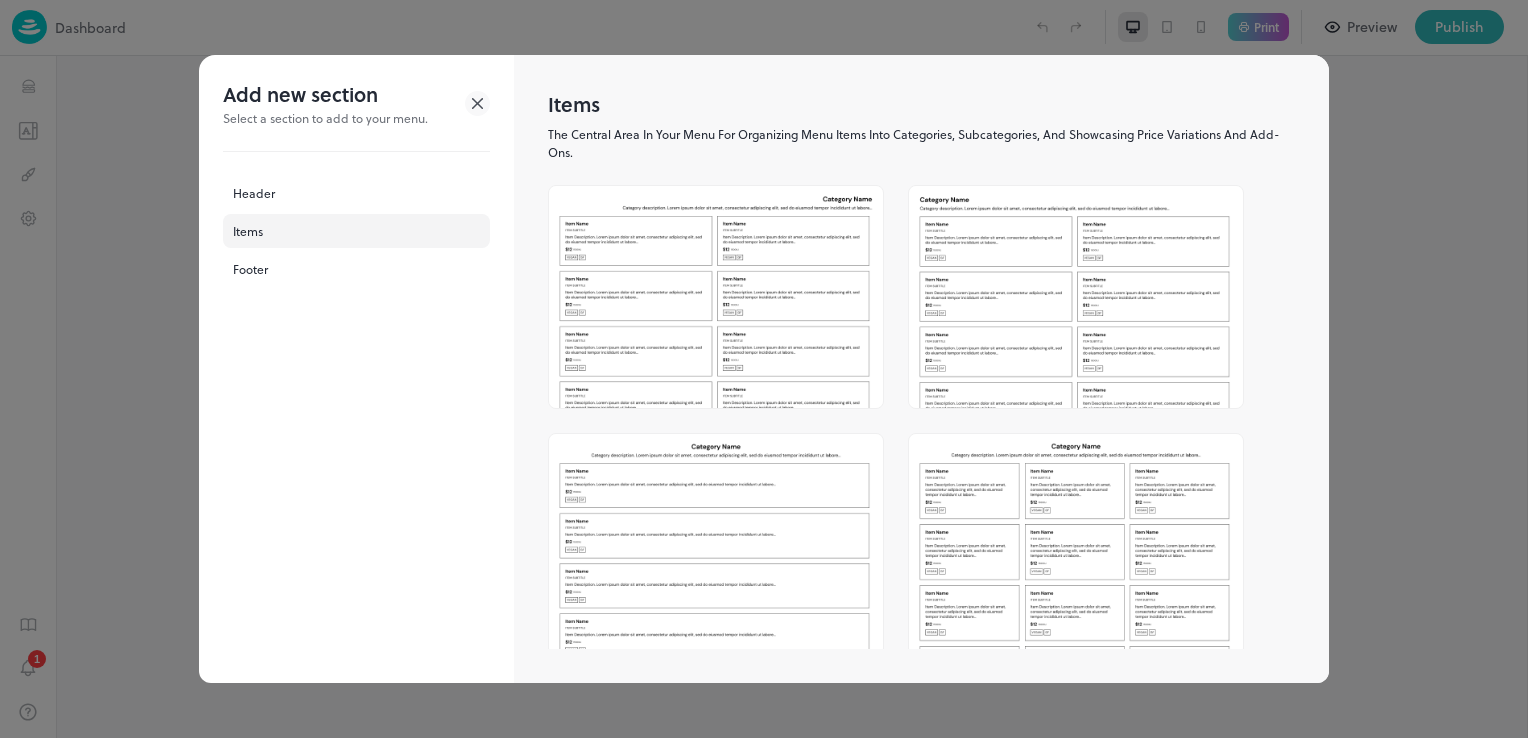 click at bounding box center (1076, 544) 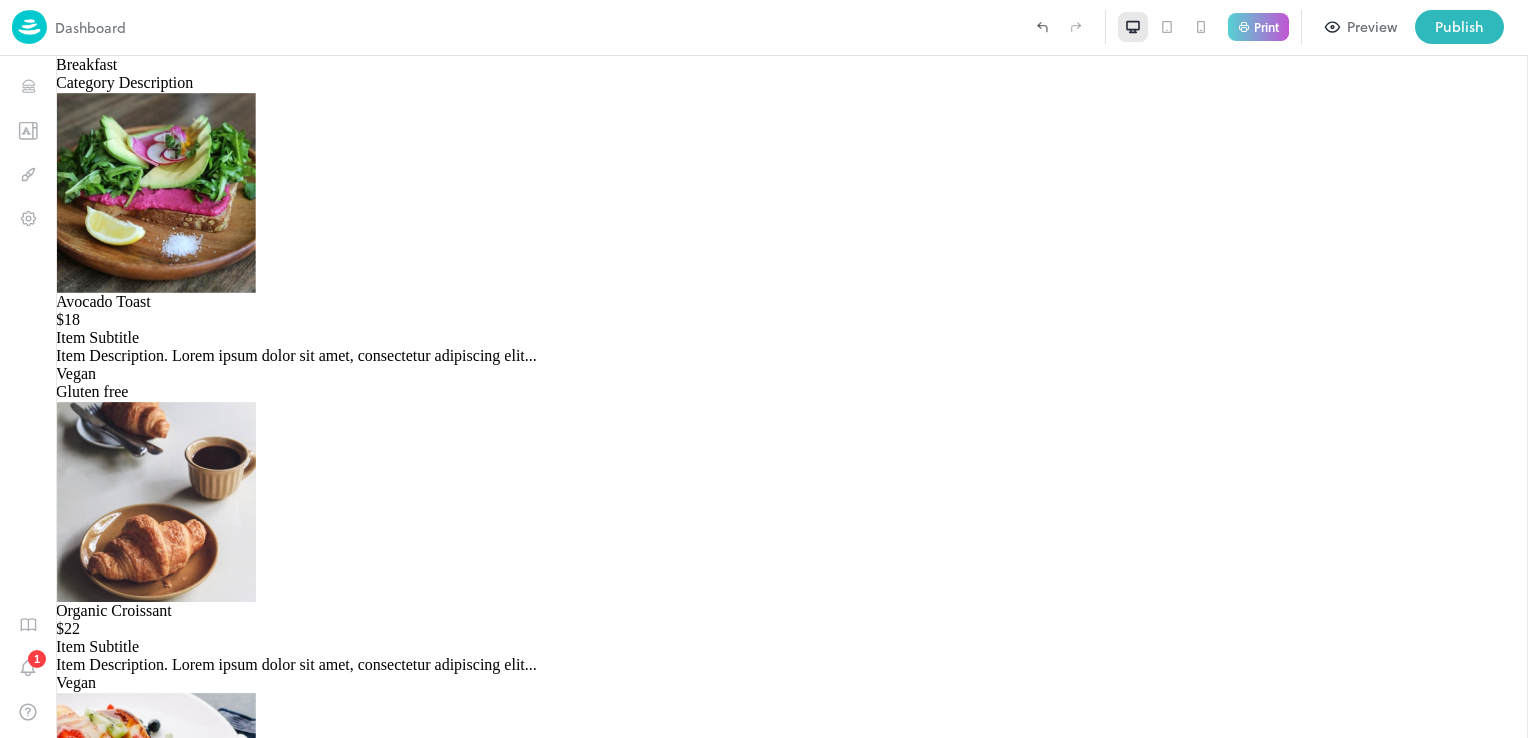 click on "Avocado Toast" at bounding box center (103, 301) 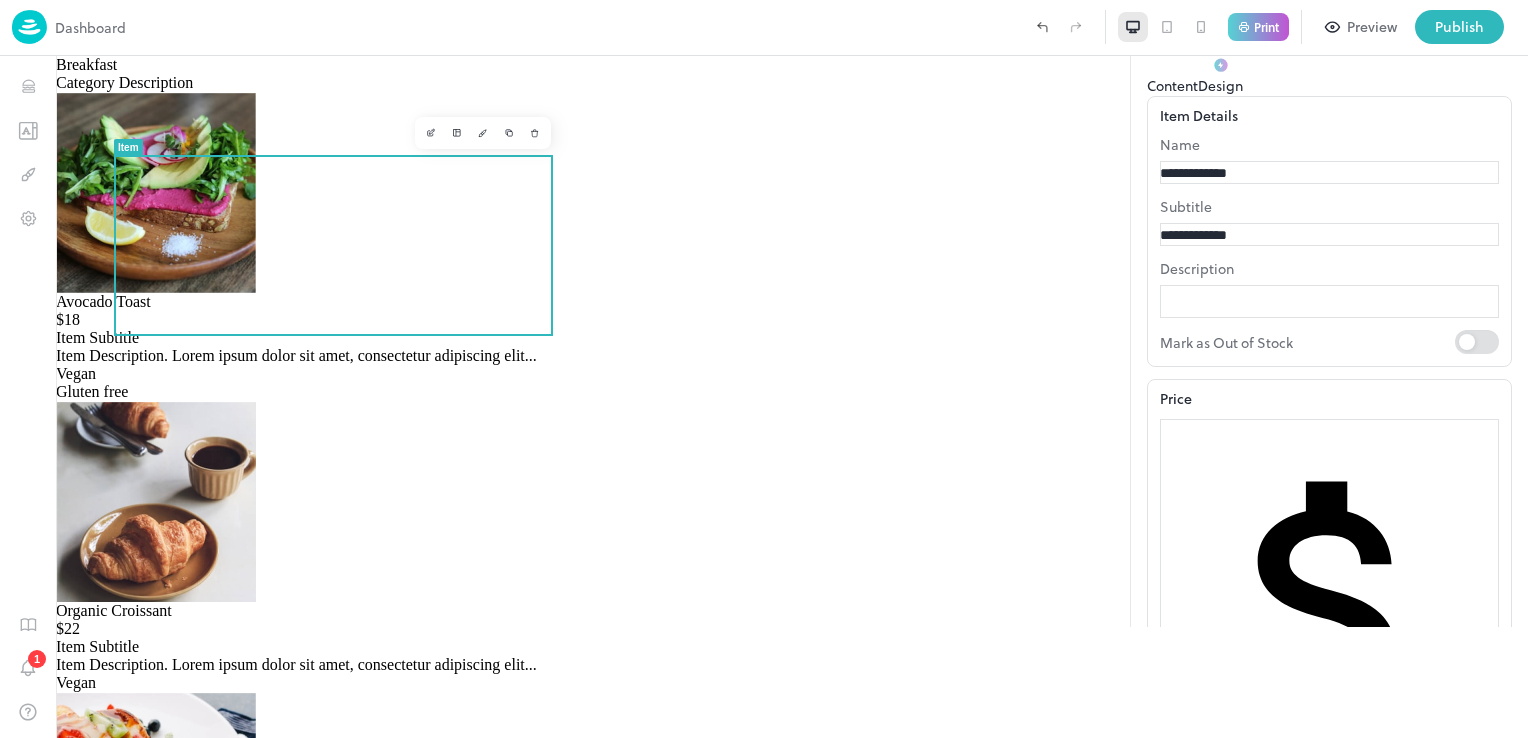 scroll, scrollTop: 0, scrollLeft: 0, axis: both 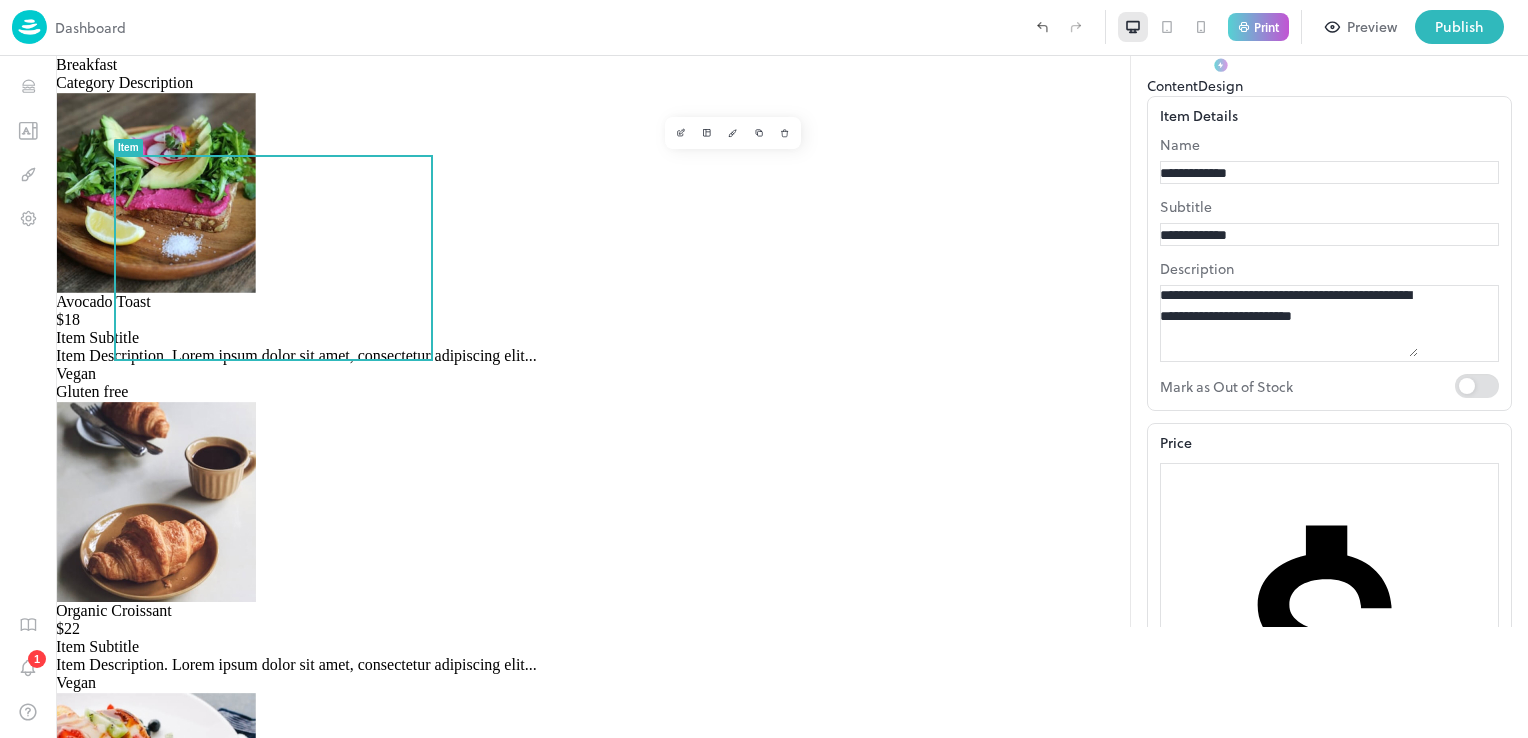 click on "**********" at bounding box center [1230, 173] 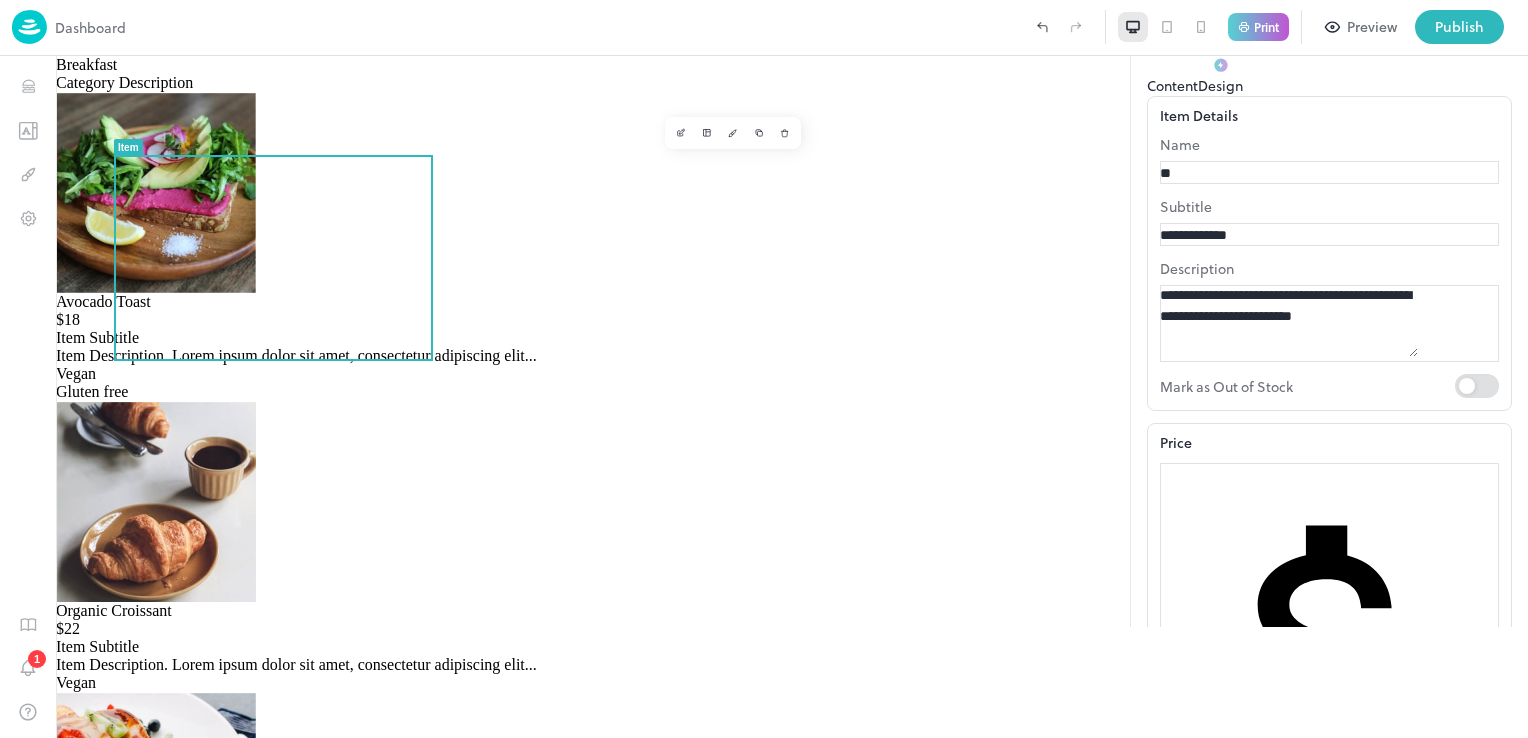 type on "*" 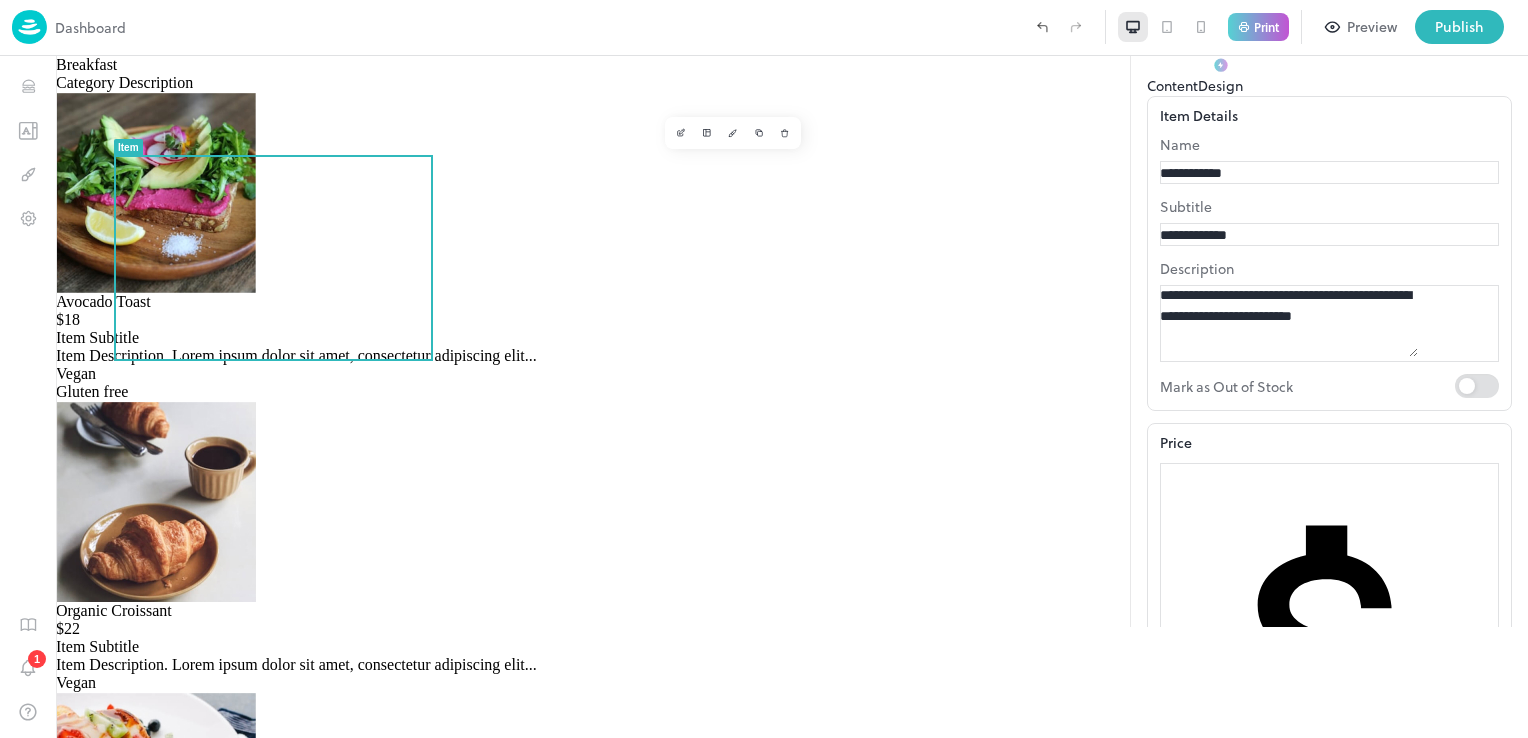 type on "**********" 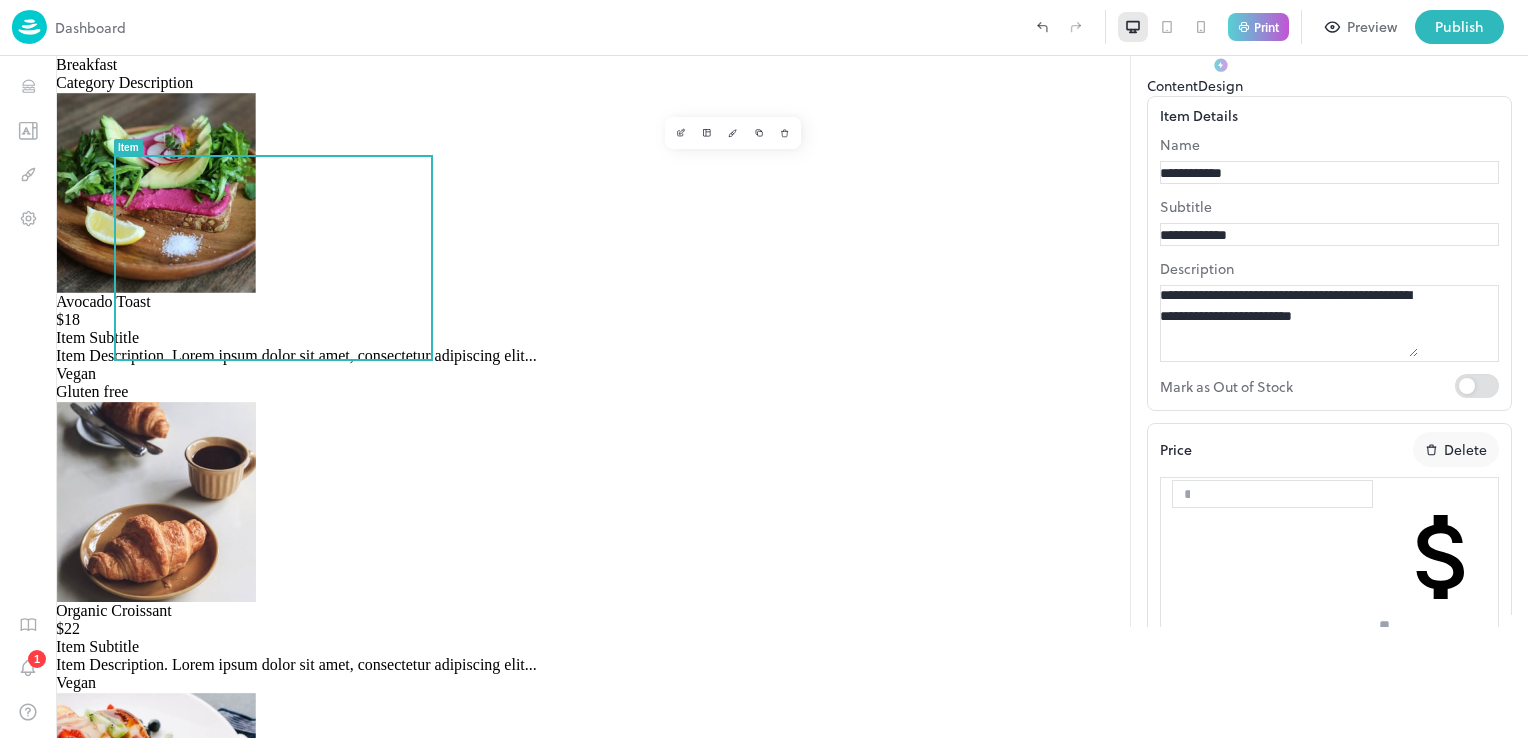 scroll, scrollTop: 122, scrollLeft: 0, axis: vertical 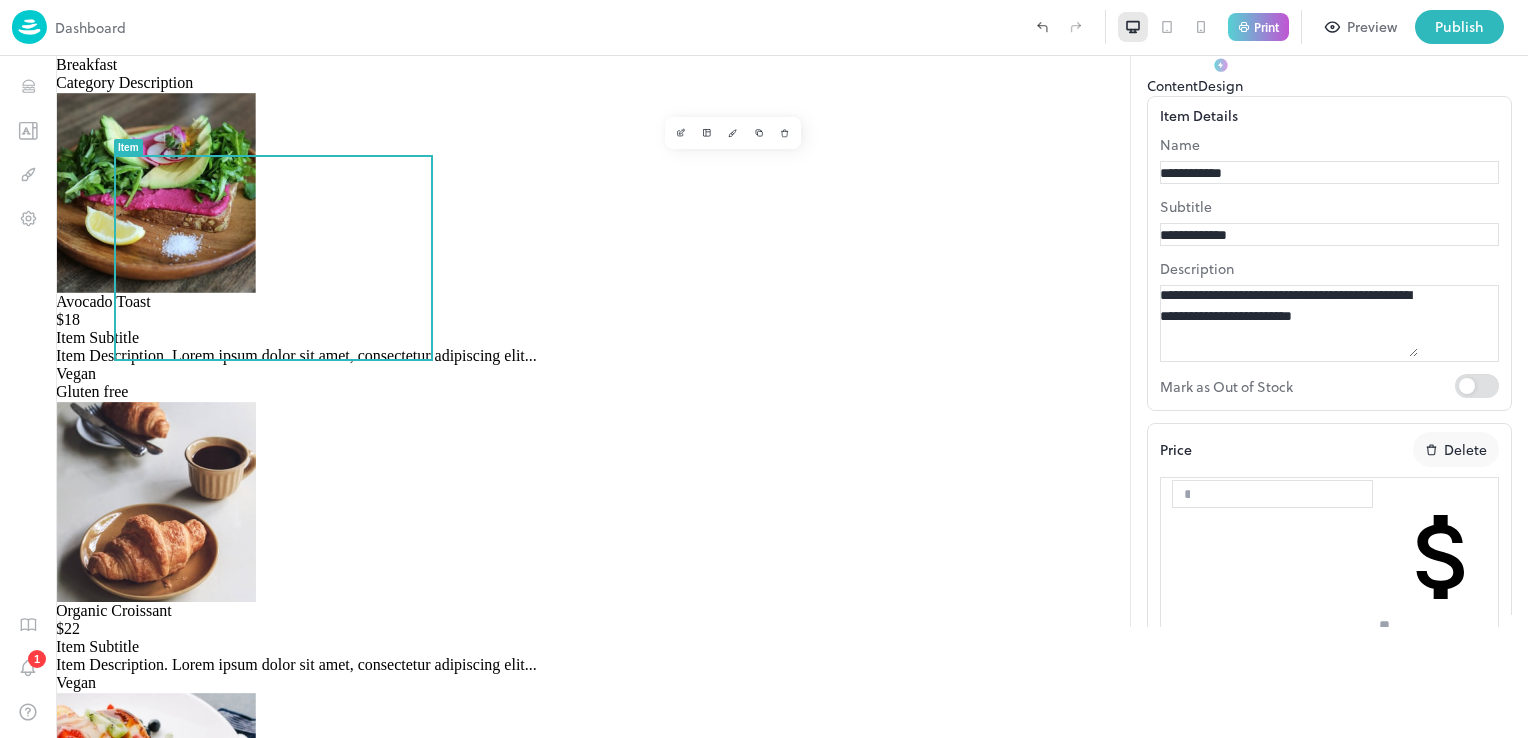 click on "Delete" at bounding box center (1465, 449) 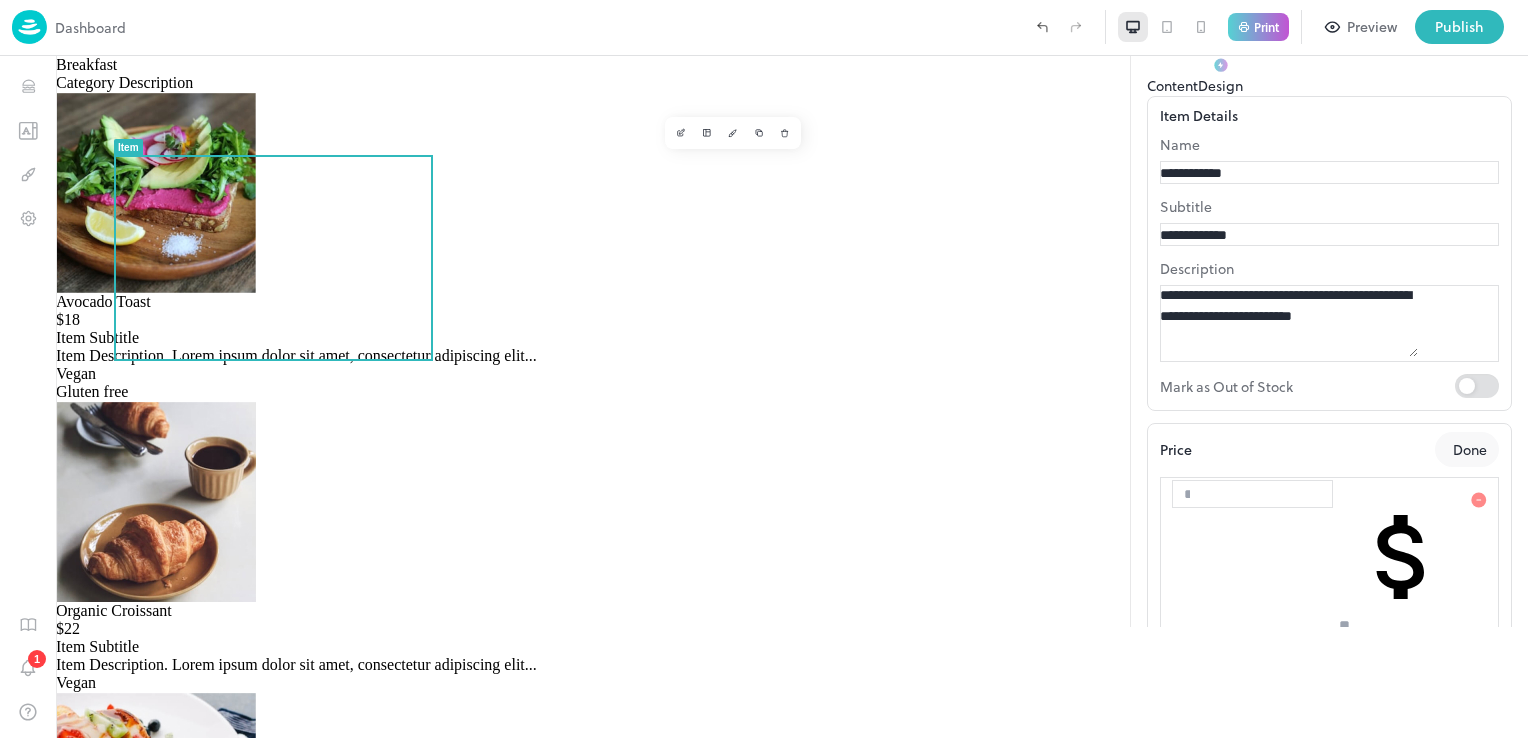 click 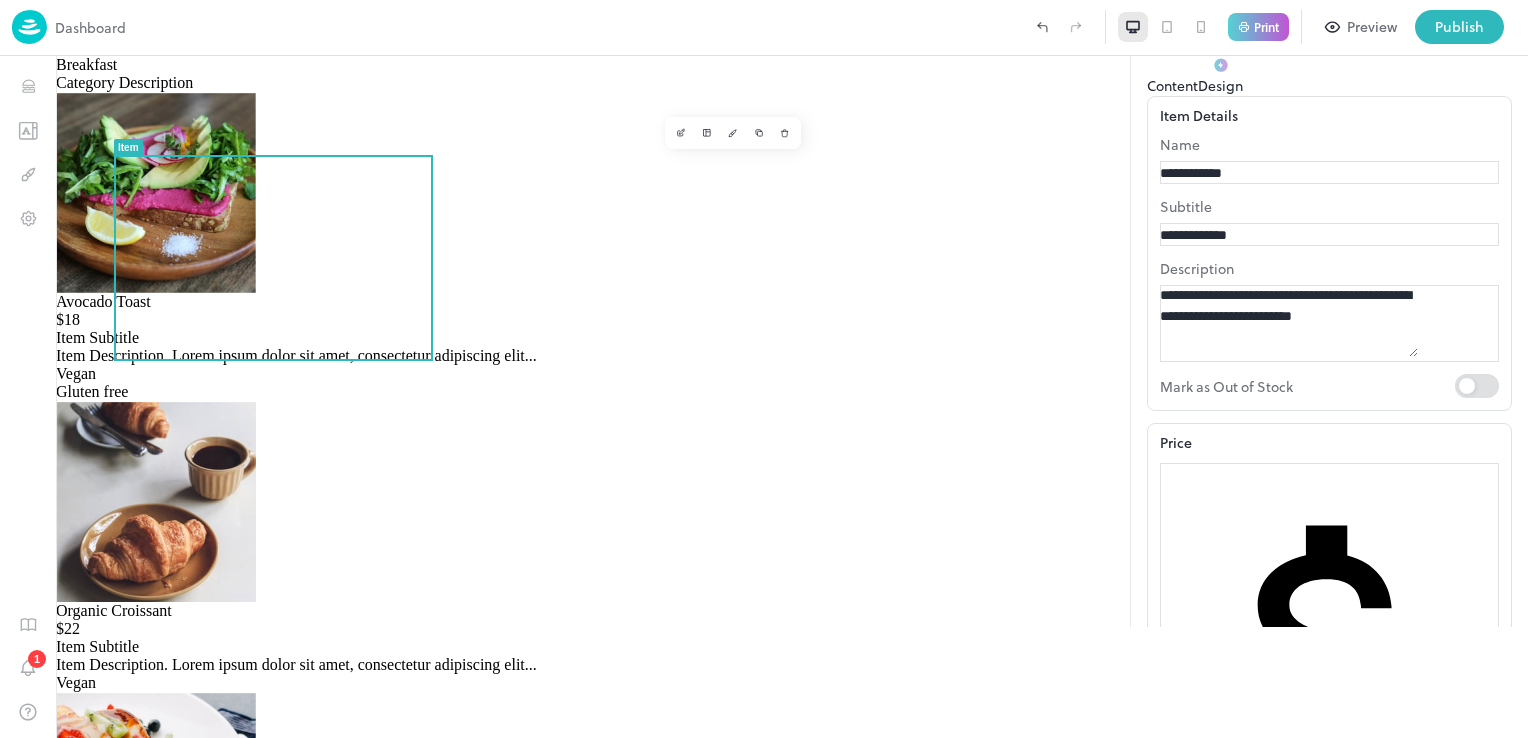 click at bounding box center (1230, 827) 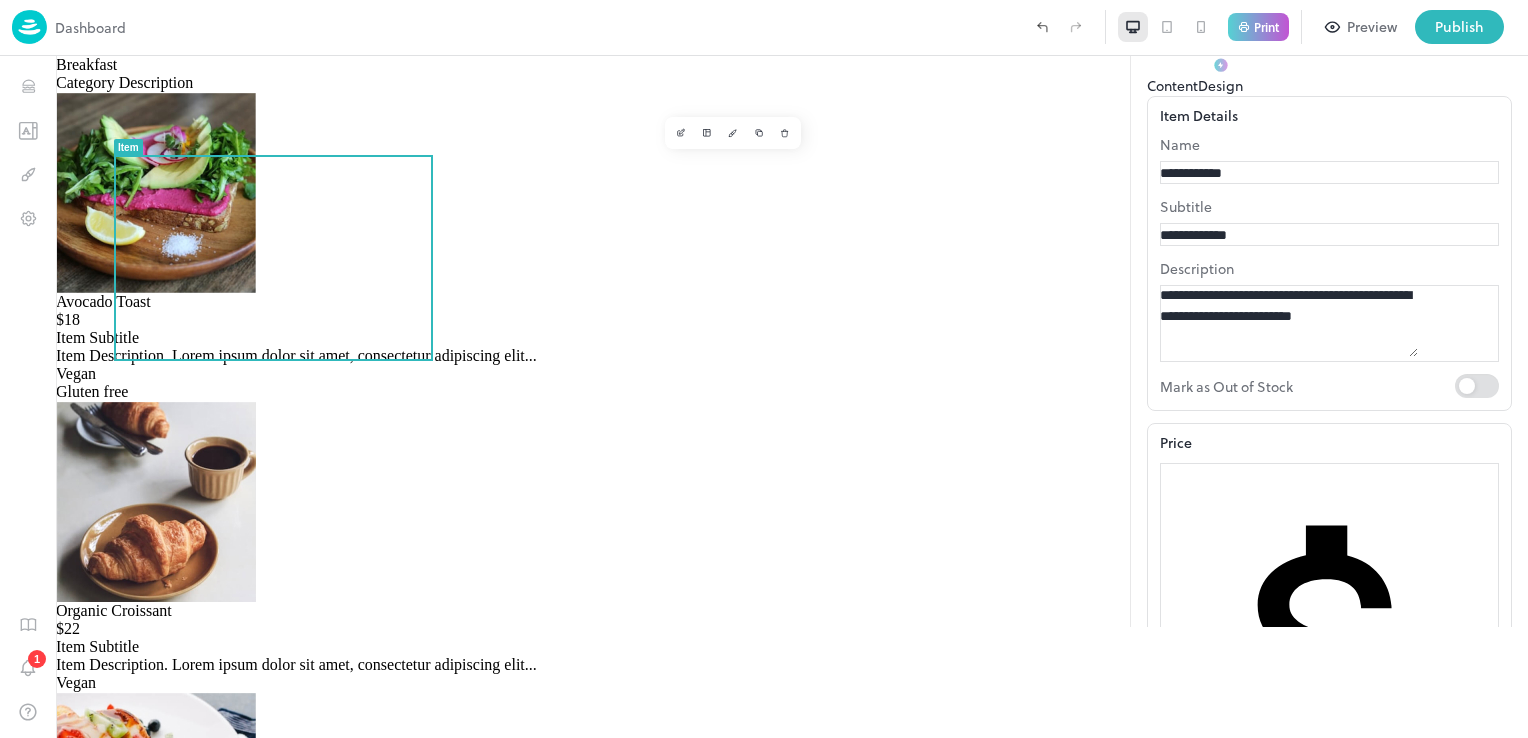 type on "*" 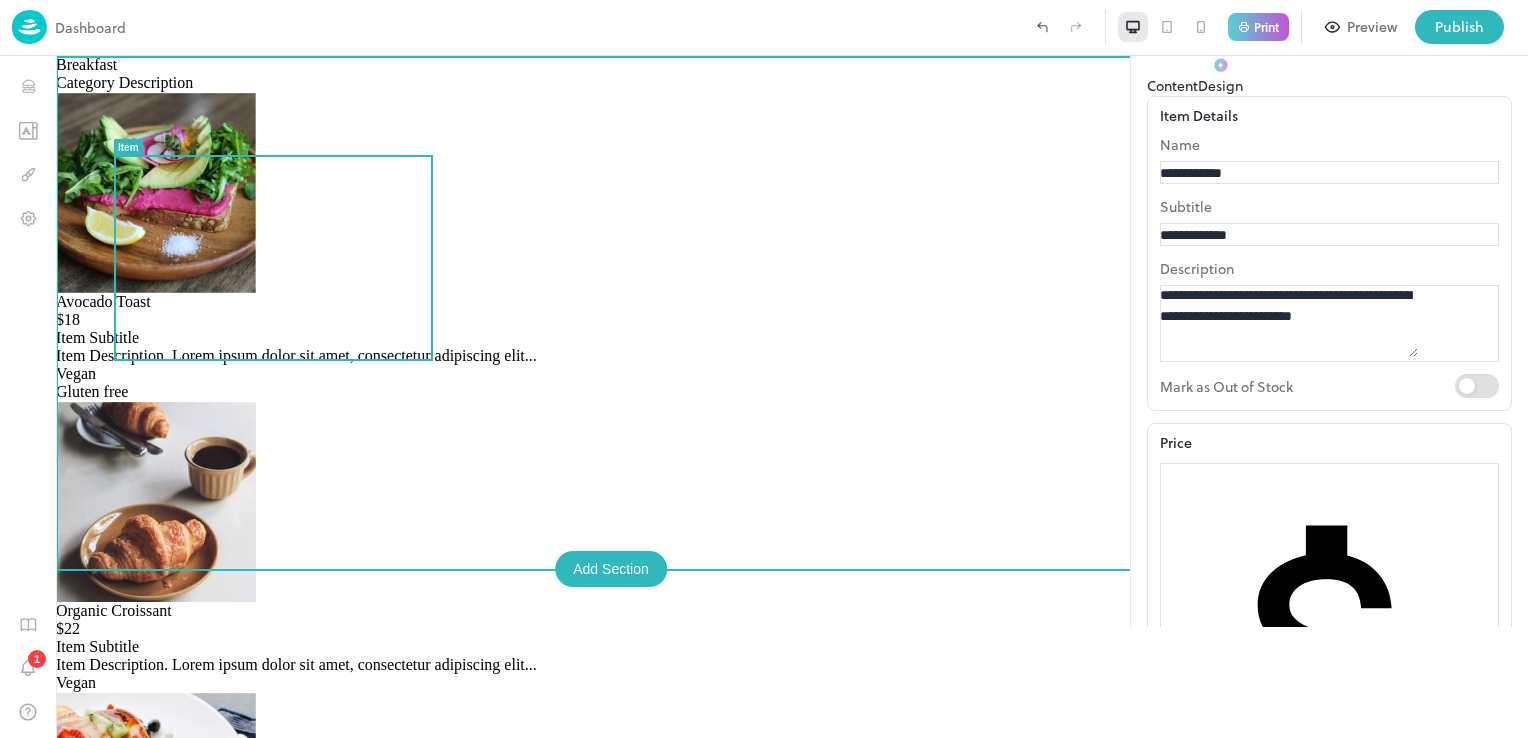 type on "***" 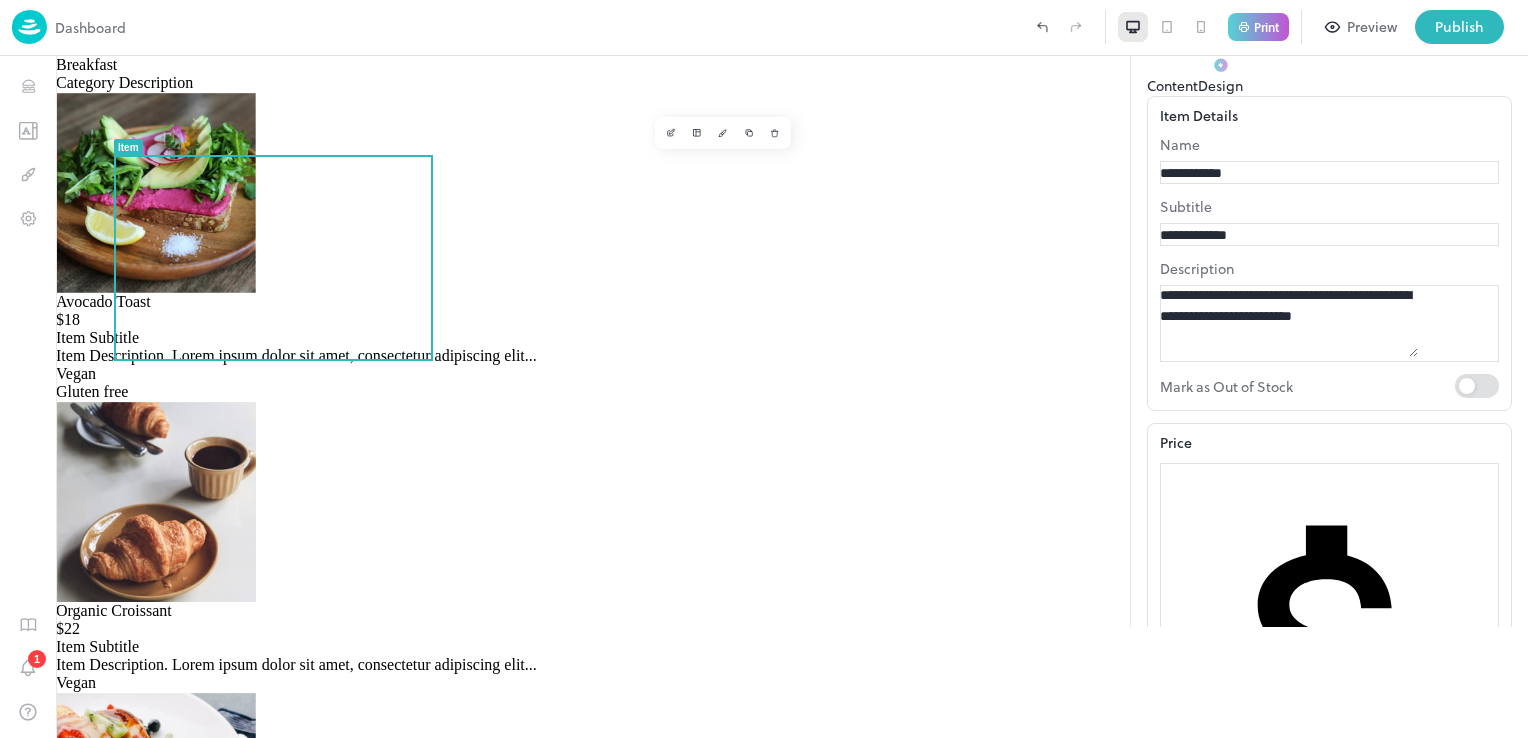 click on "**********" at bounding box center (1289, 321) 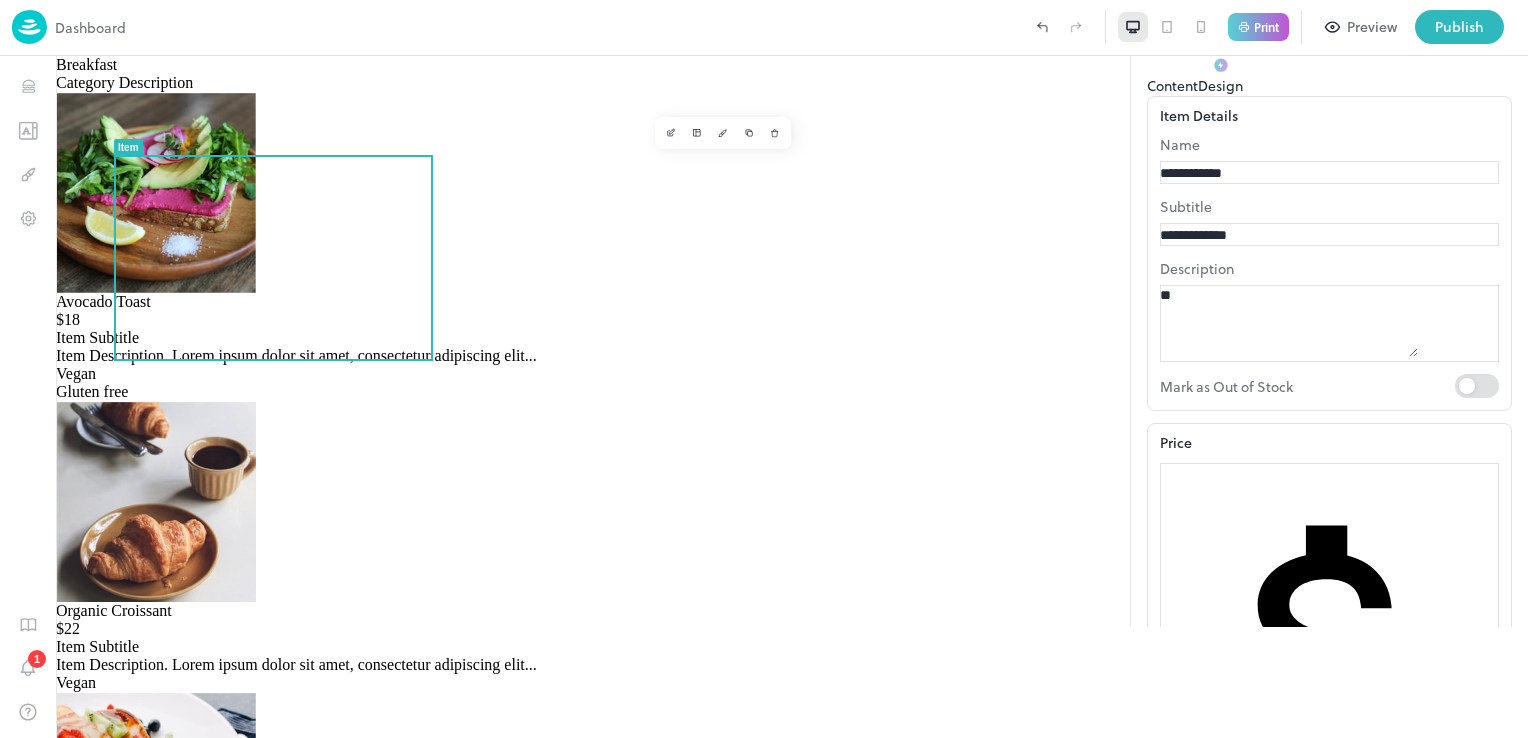type on "*" 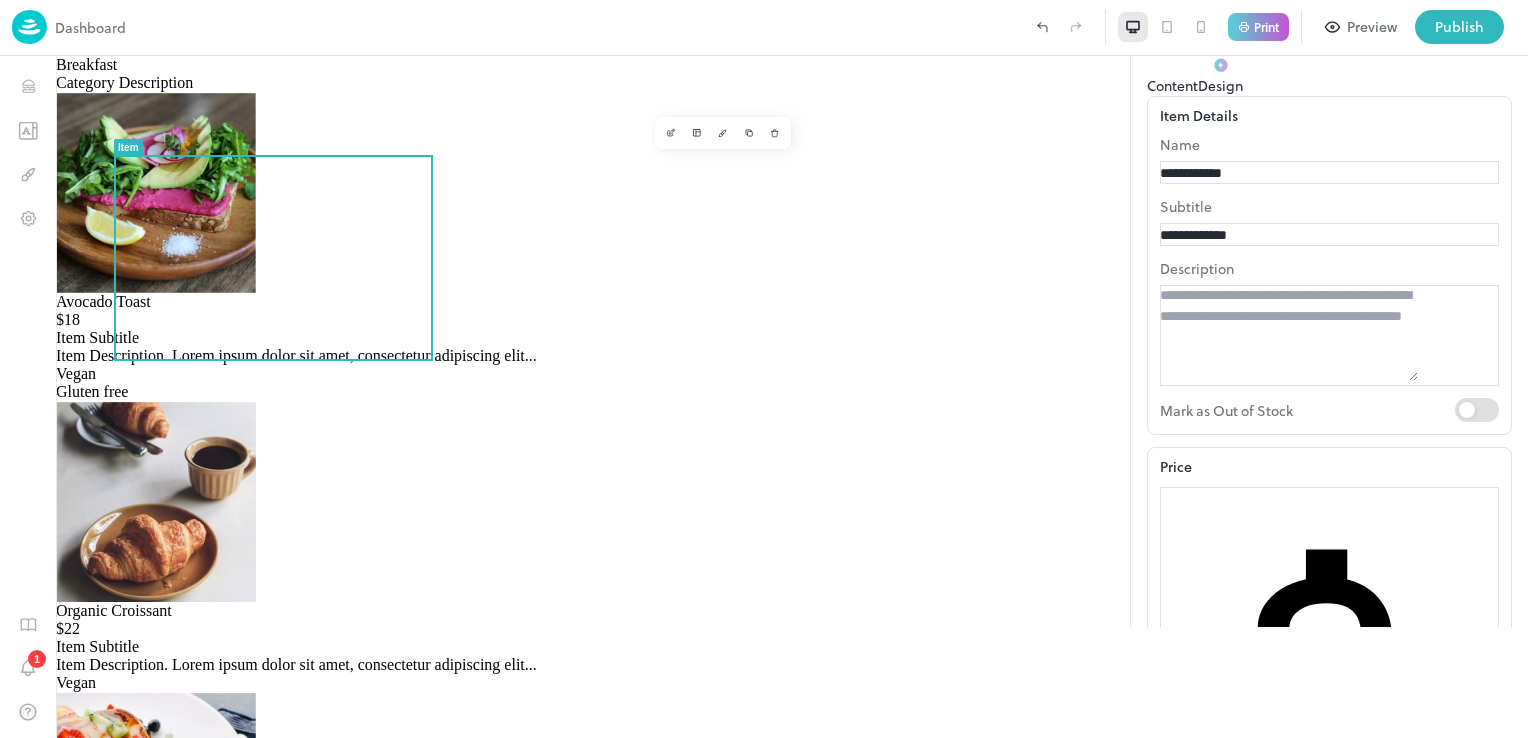 type on "*" 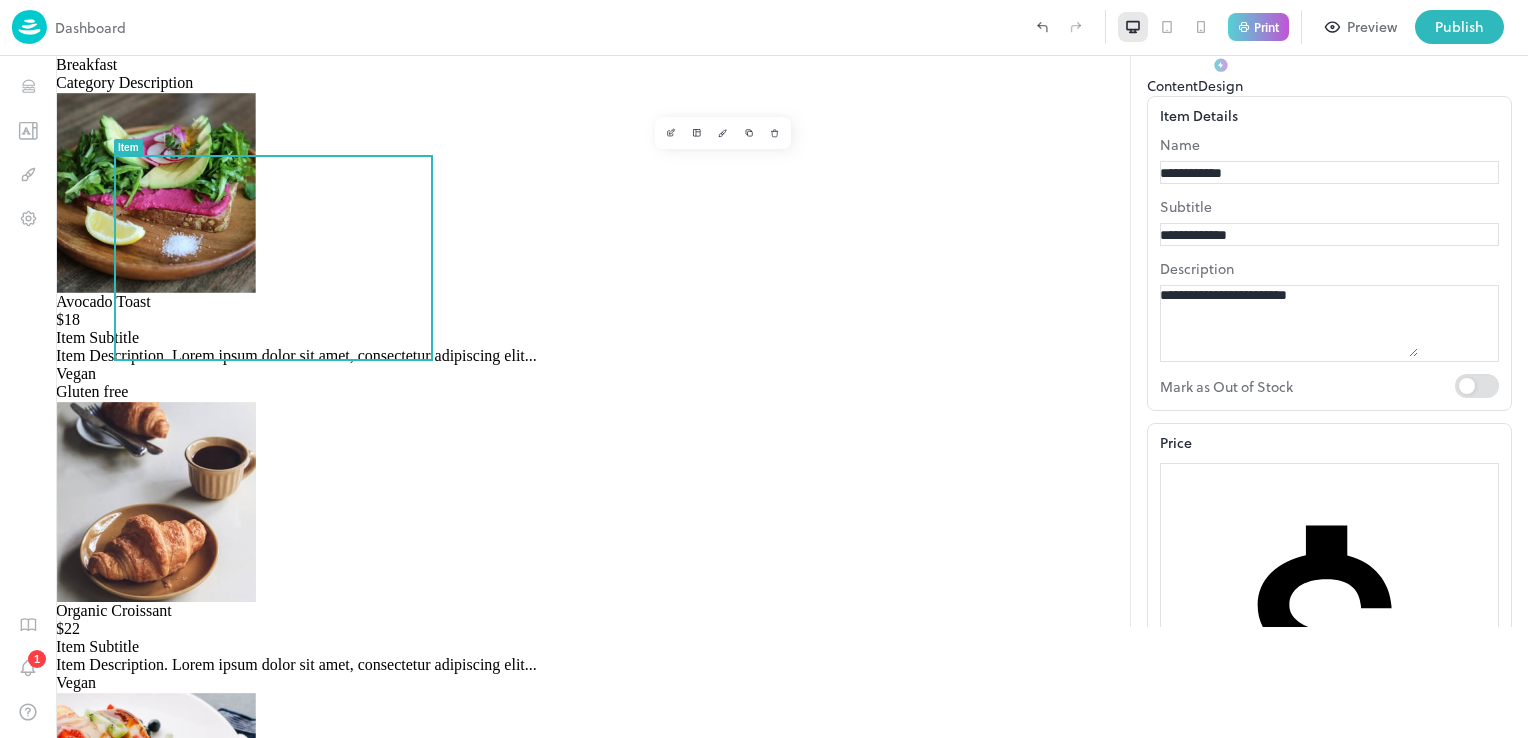 click on "**********" at bounding box center (1289, 321) 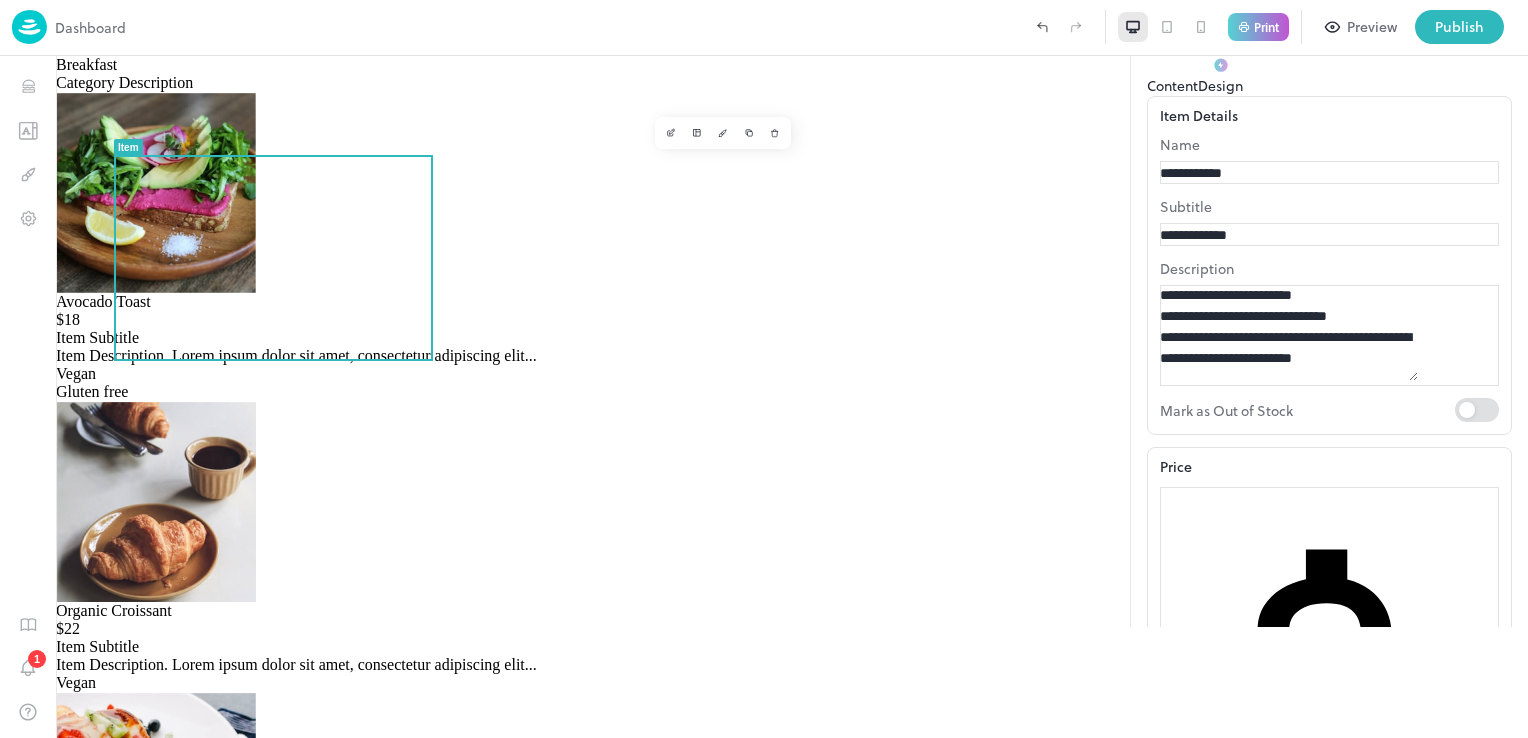 scroll, scrollTop: 48, scrollLeft: 0, axis: vertical 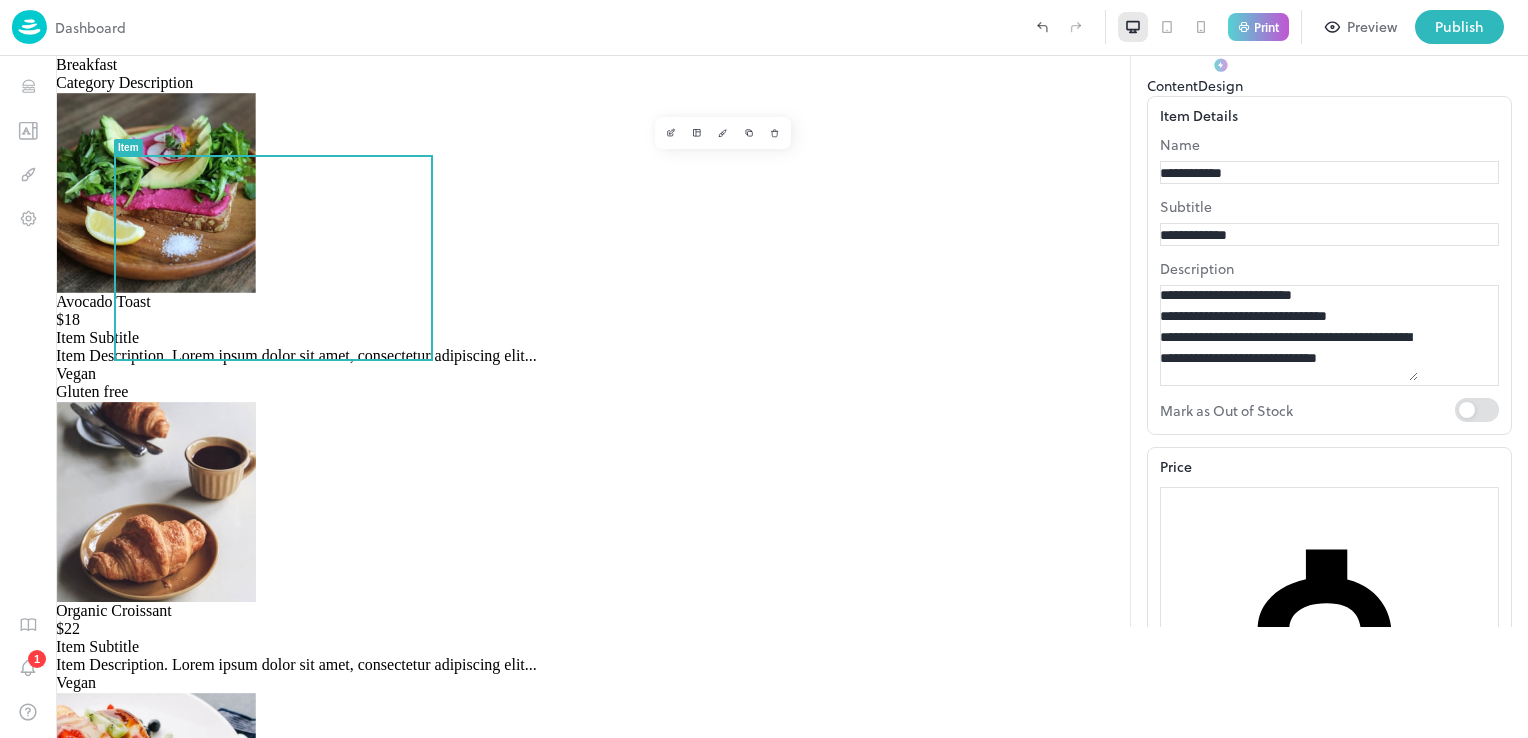 type on "**********" 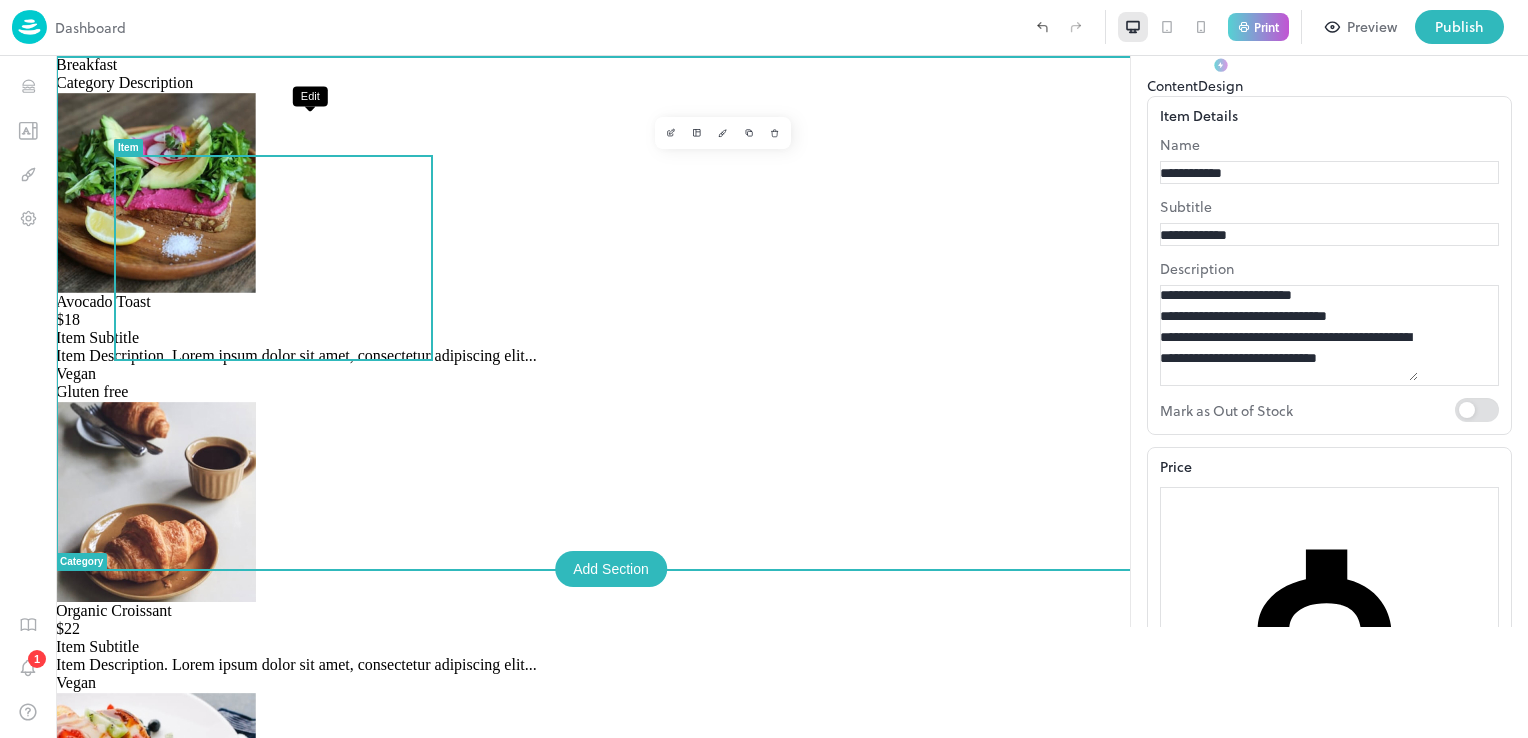 click 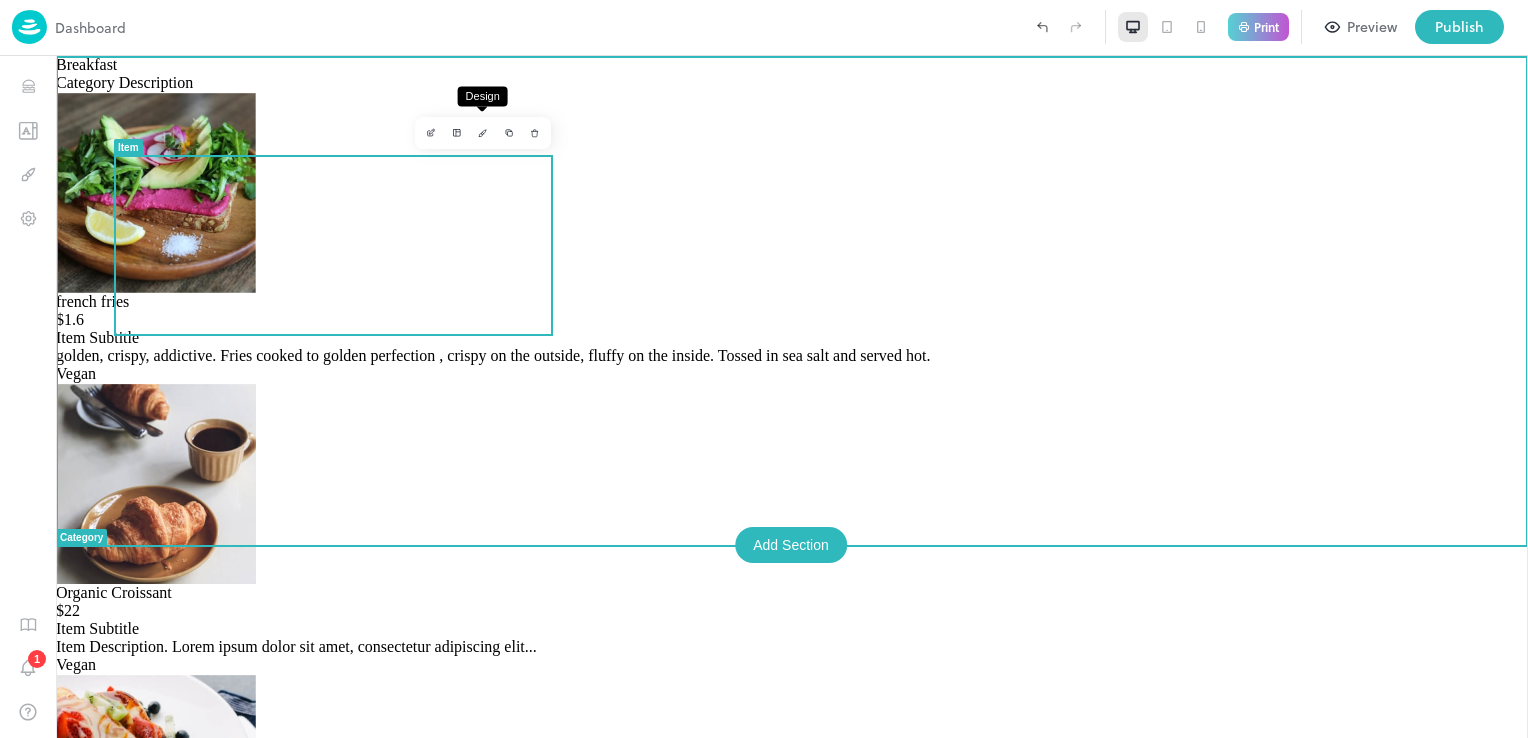 click 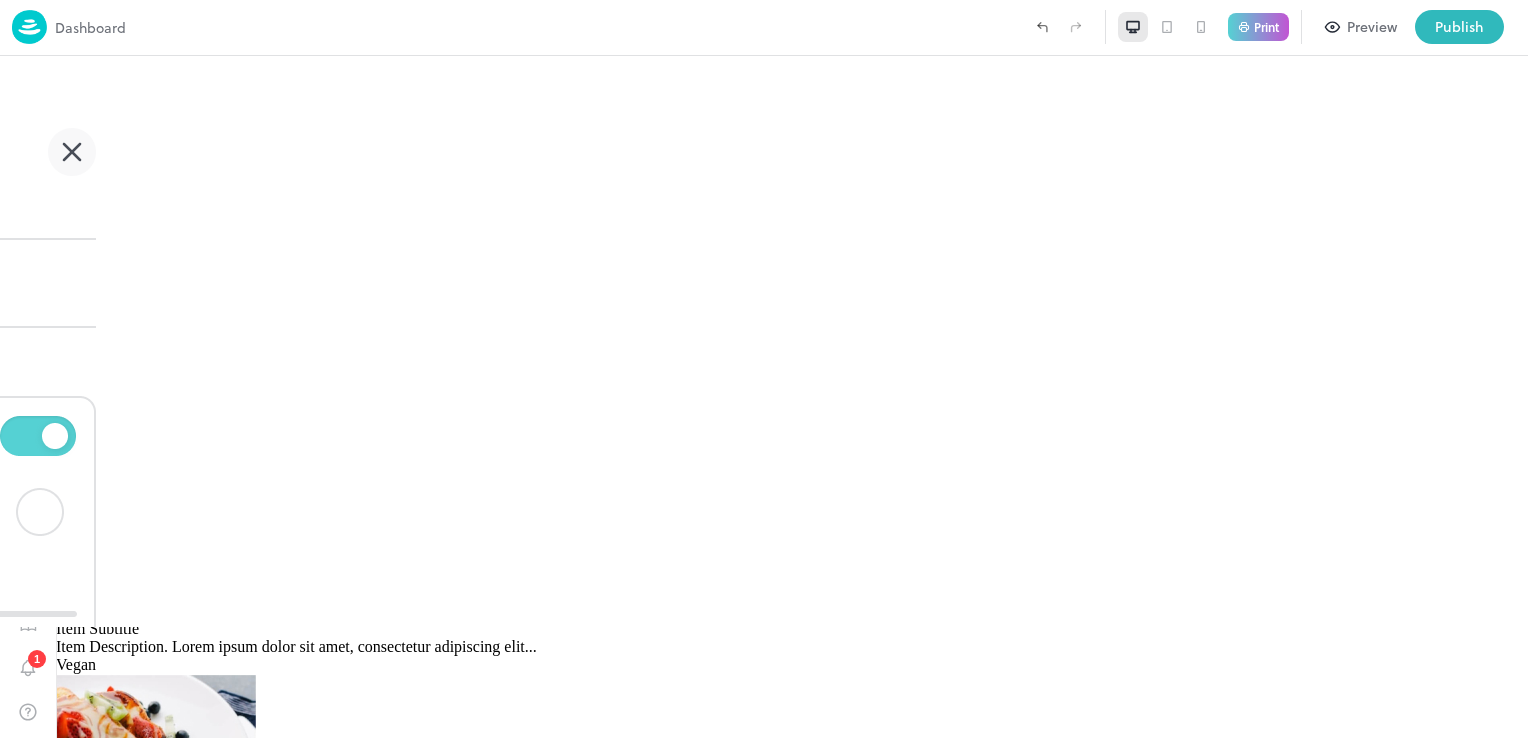 scroll, scrollTop: 0, scrollLeft: 0, axis: both 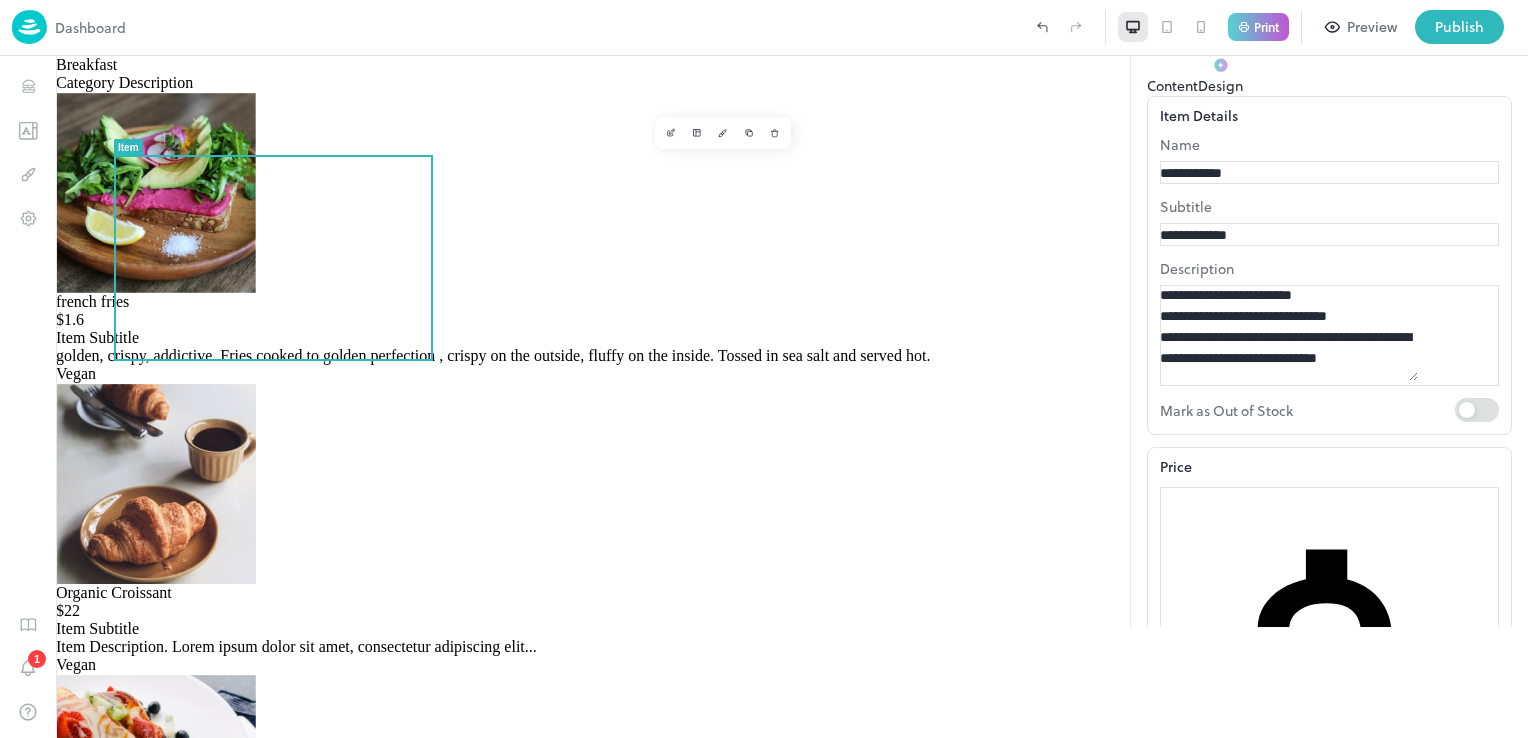 click on "Design" at bounding box center (1220, 75) 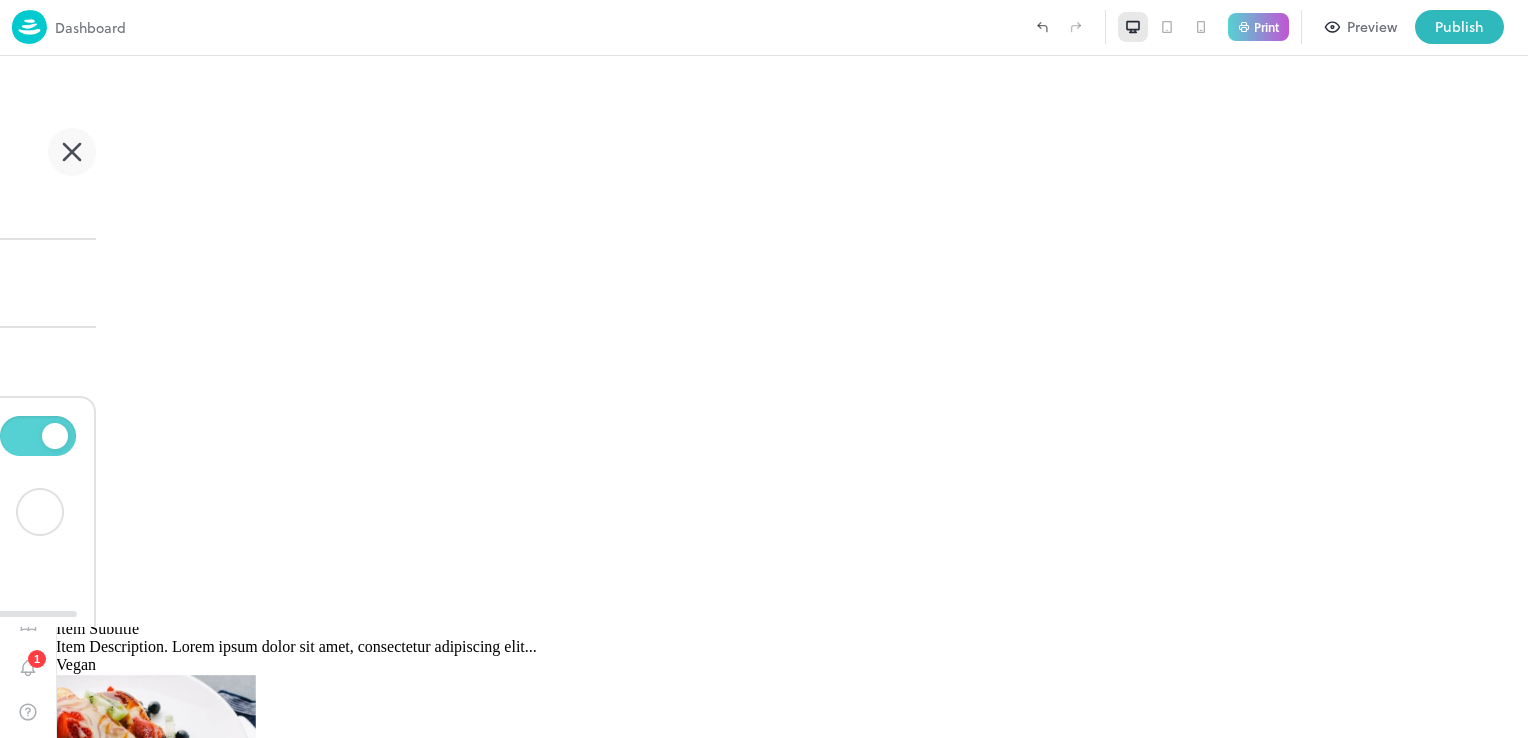 click on "Content" at bounding box center (-527, 85) 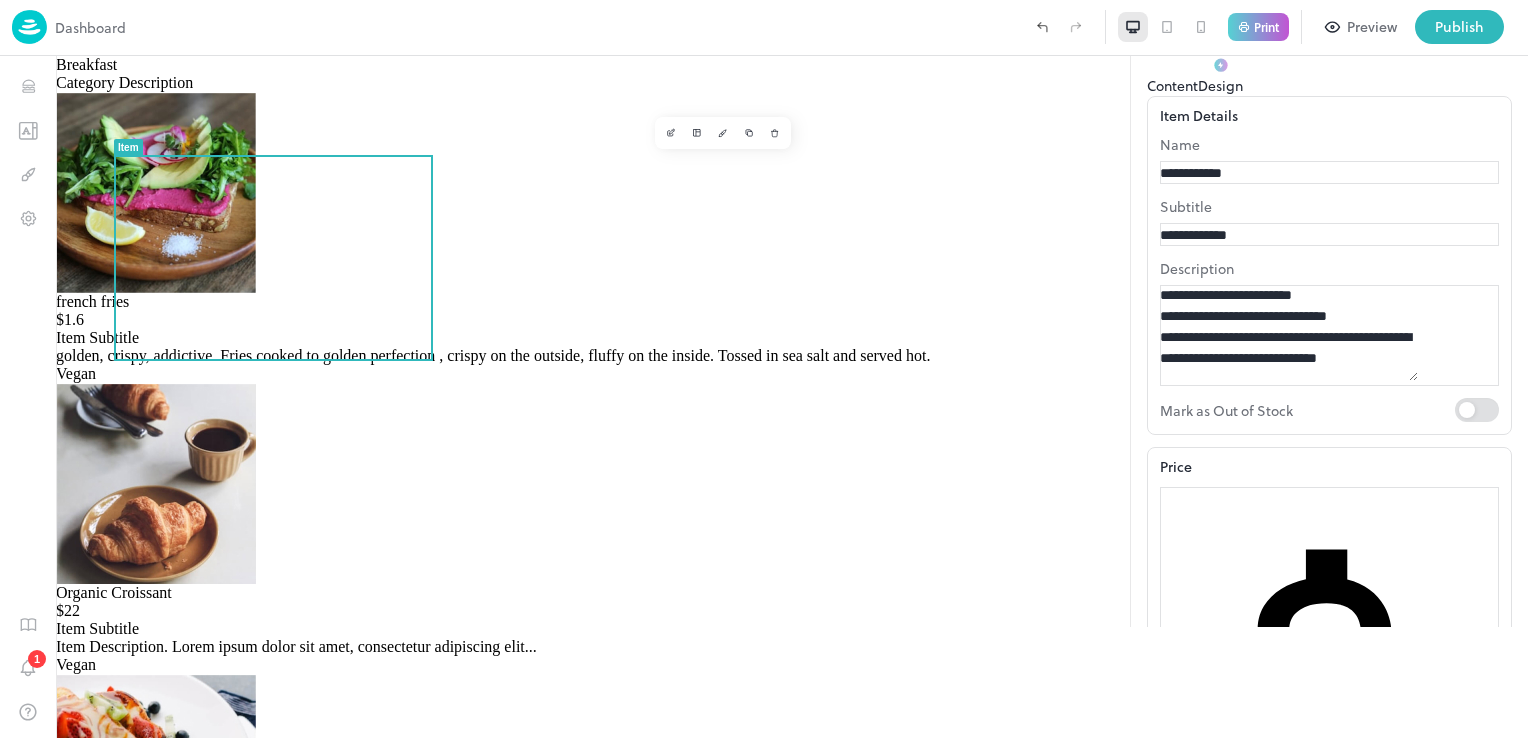 scroll, scrollTop: 338, scrollLeft: 0, axis: vertical 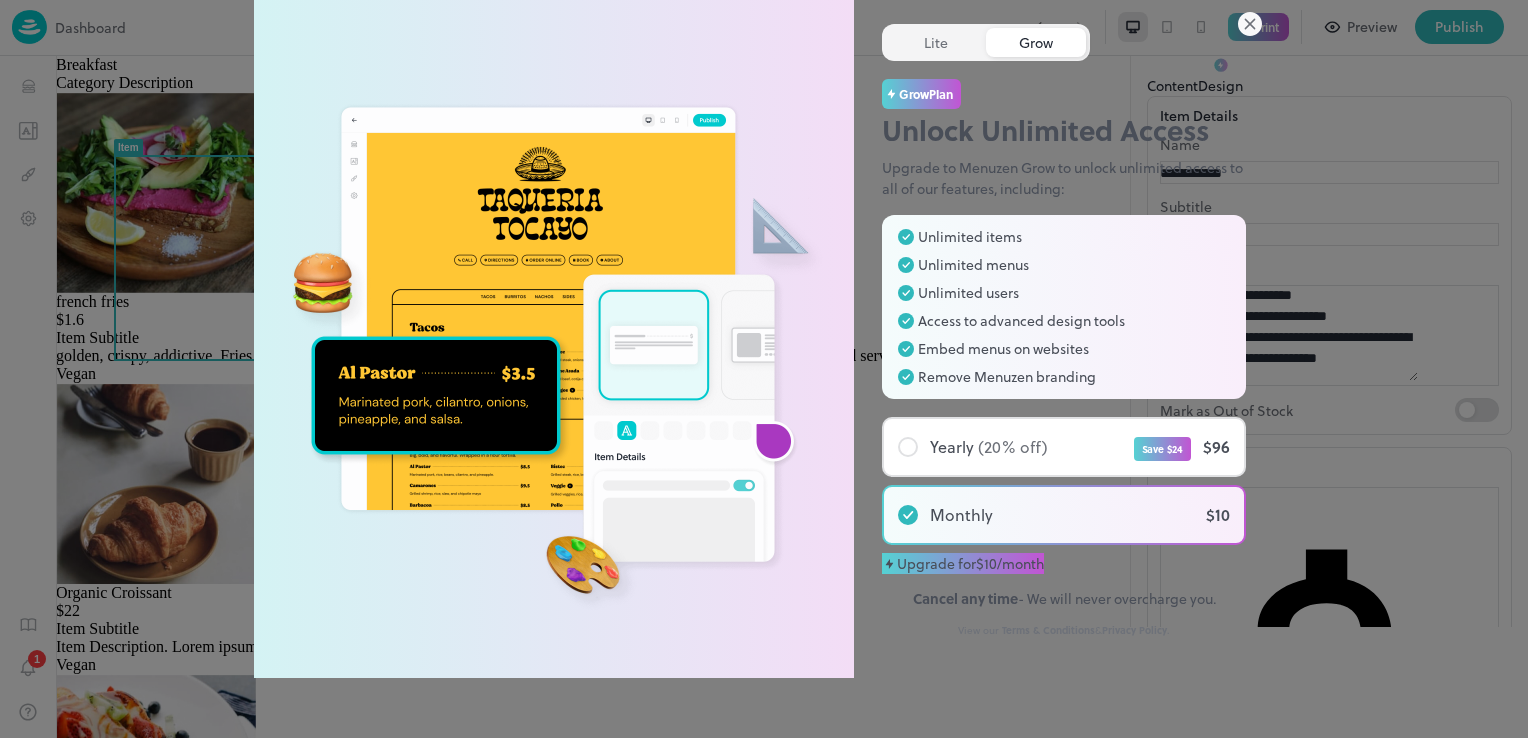 click 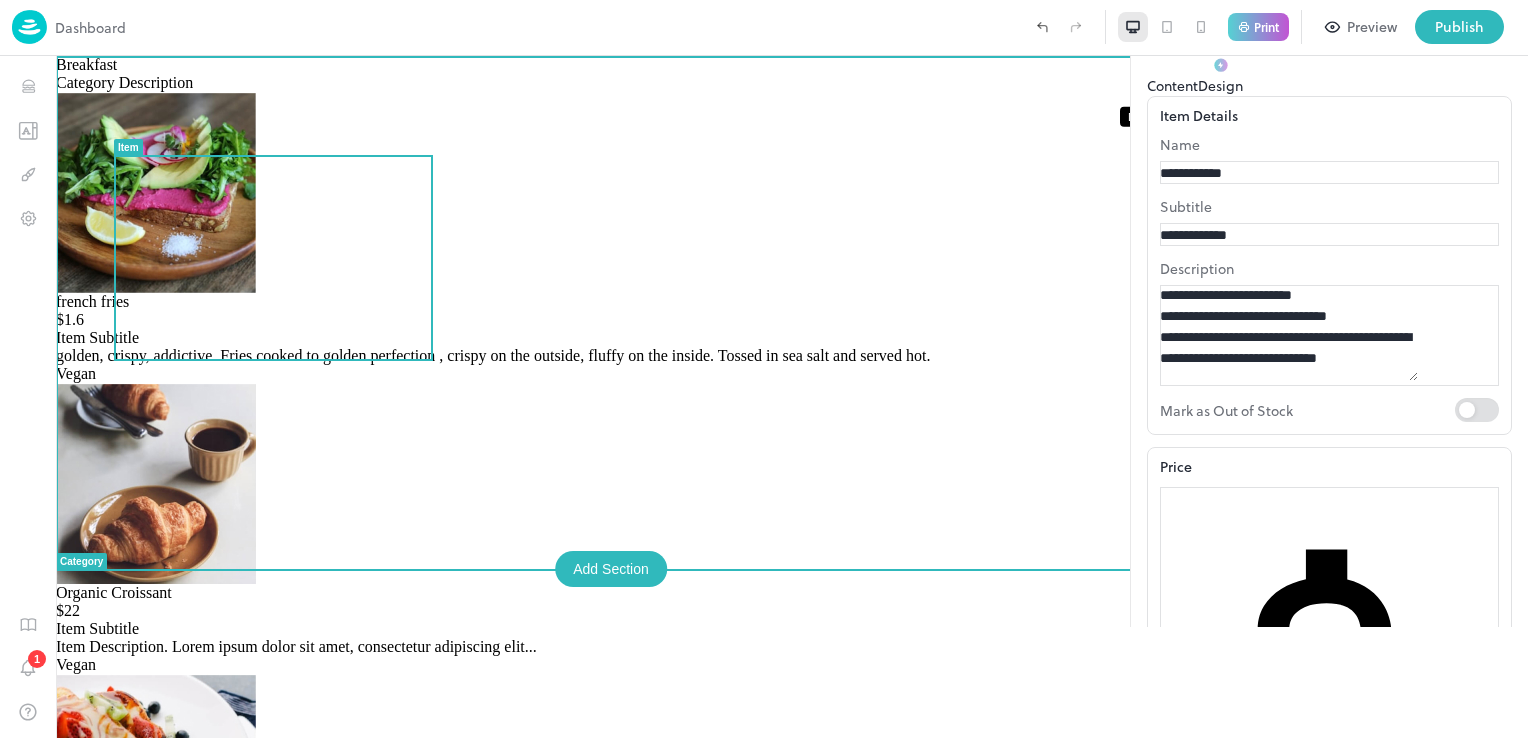 click 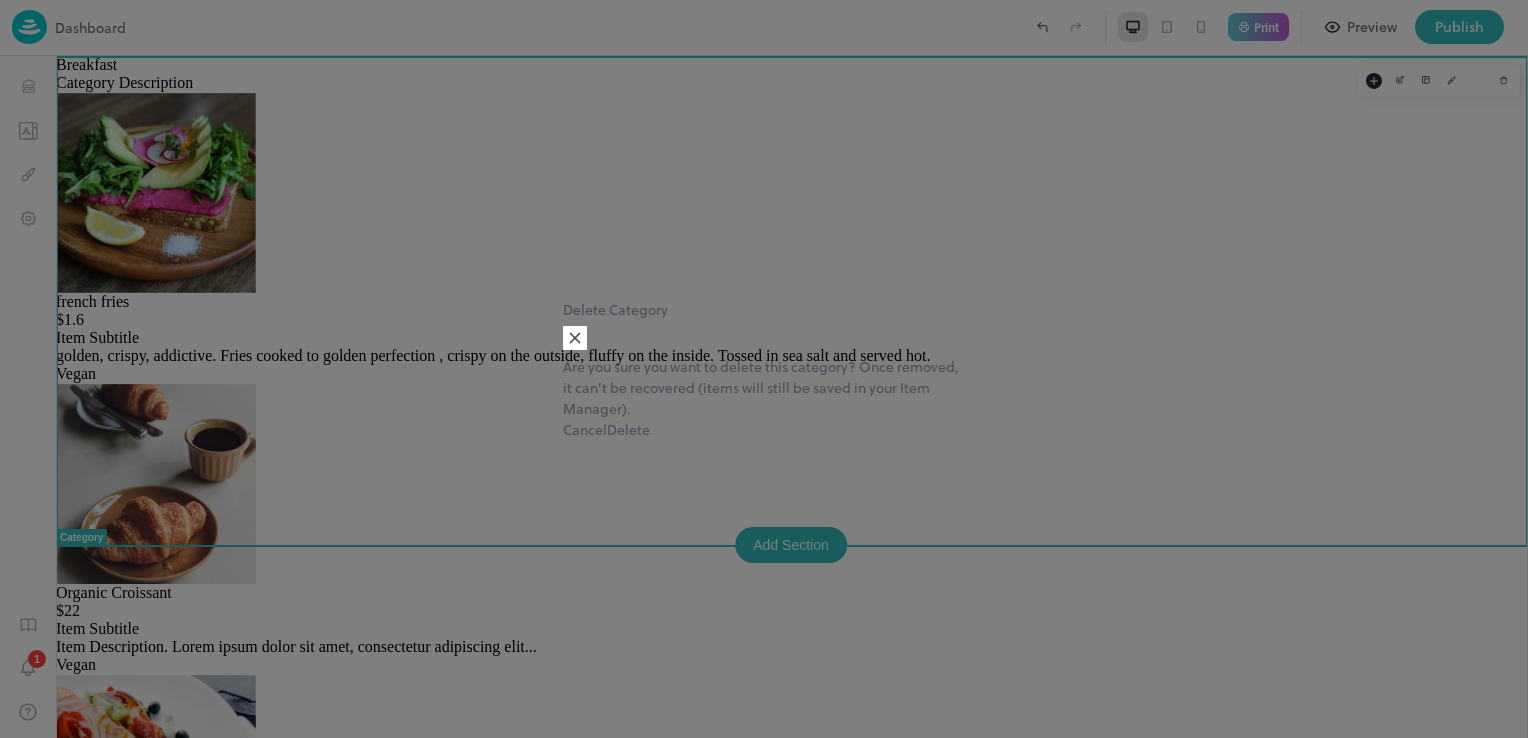click on "Delete" at bounding box center (628, 429) 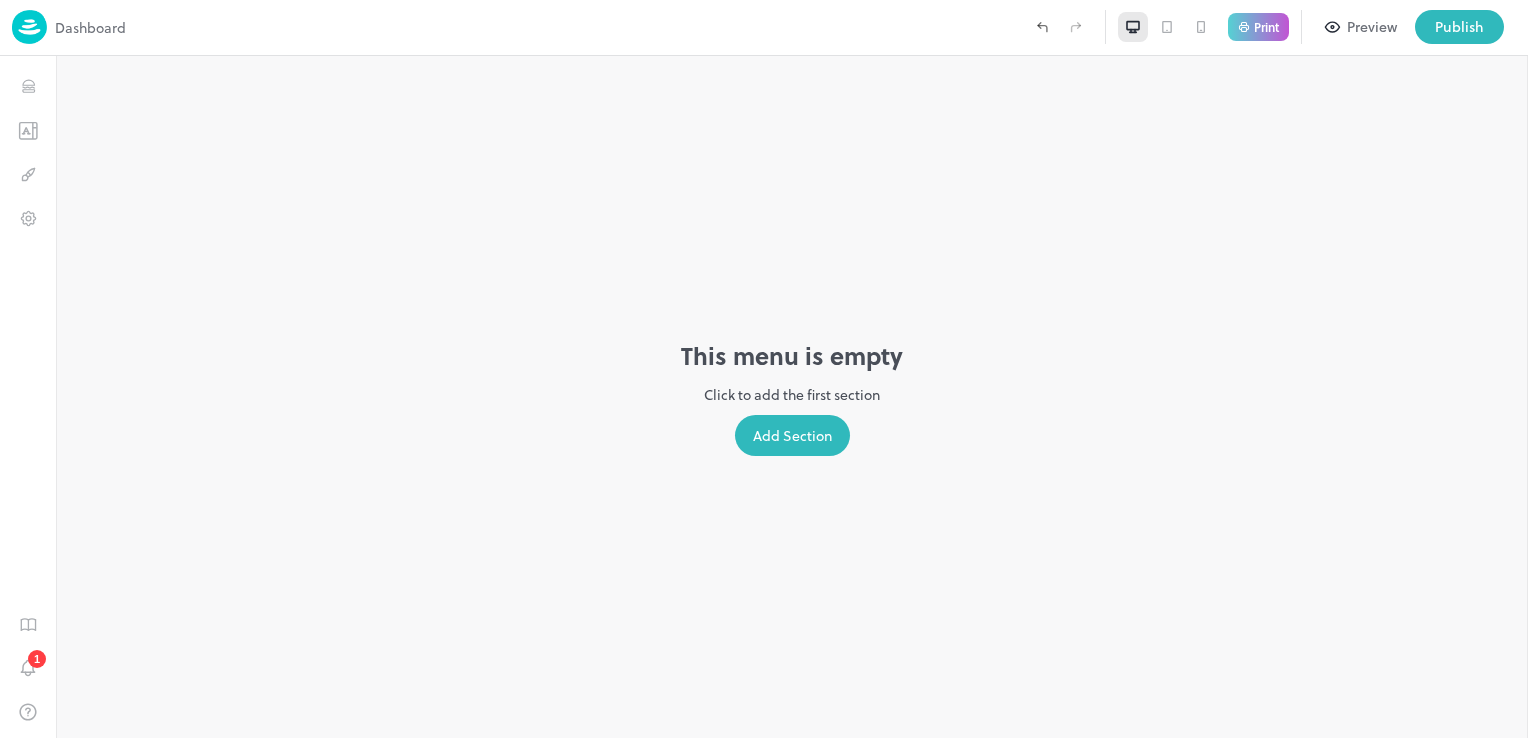 click on "Add Section" at bounding box center (792, 435) 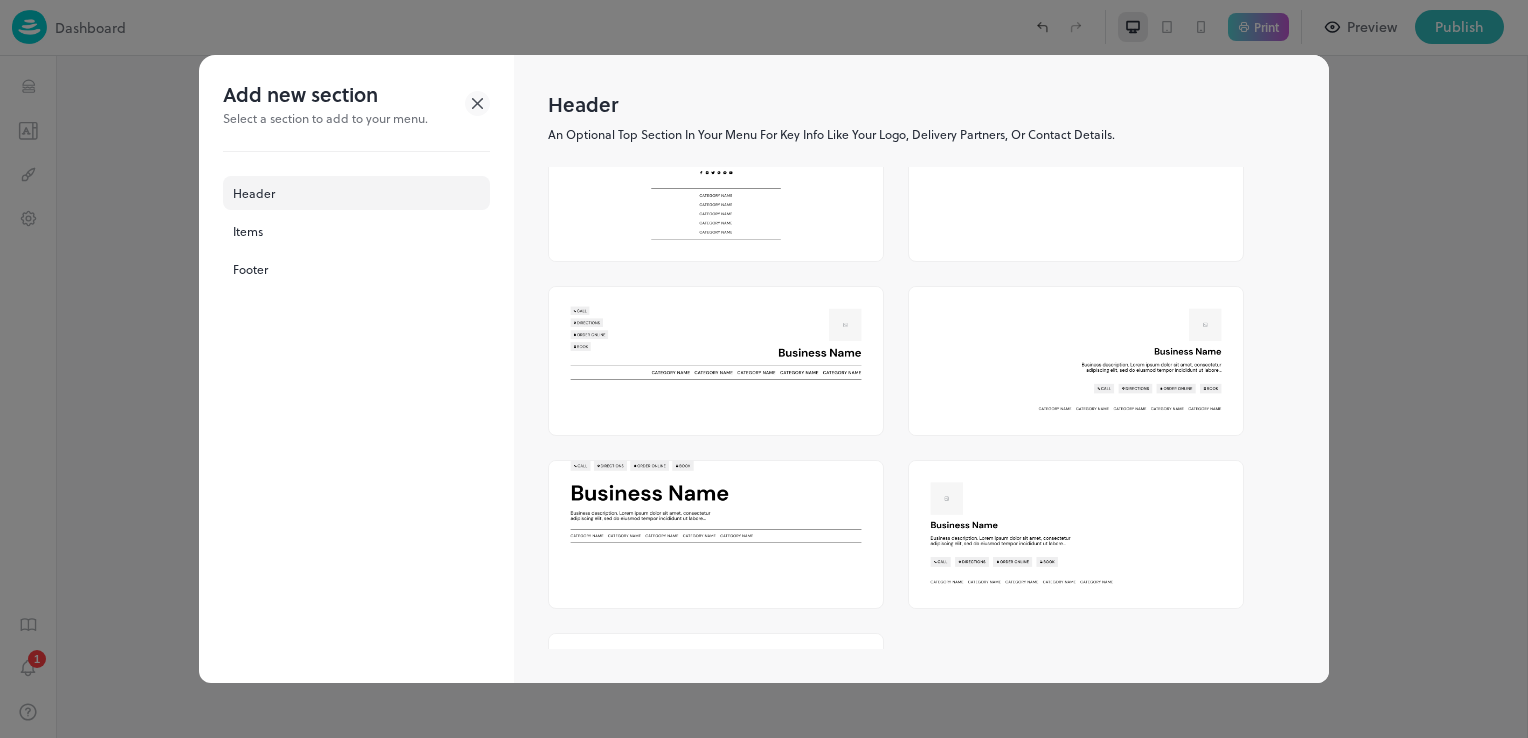 scroll, scrollTop: 440, scrollLeft: 0, axis: vertical 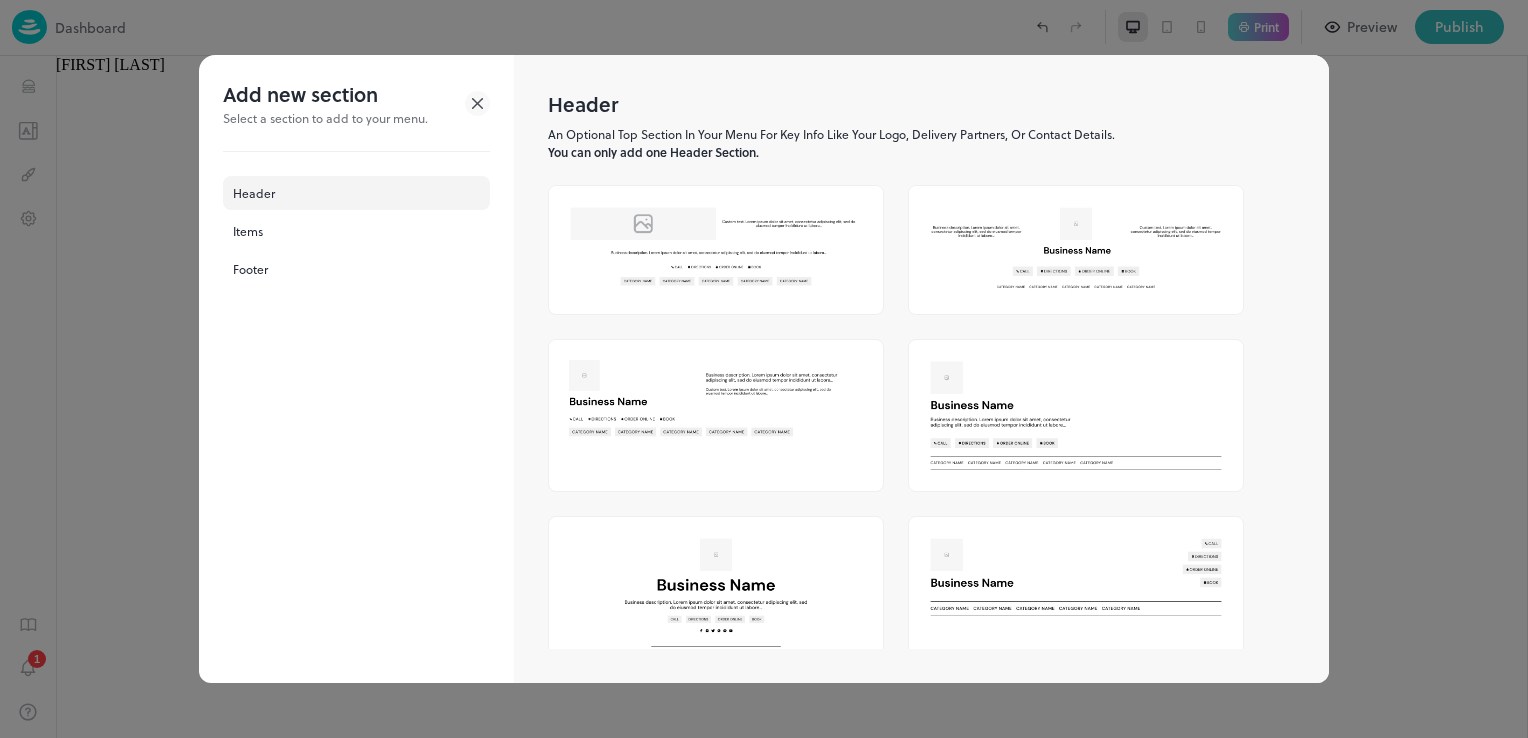 click at bounding box center [716, 618] 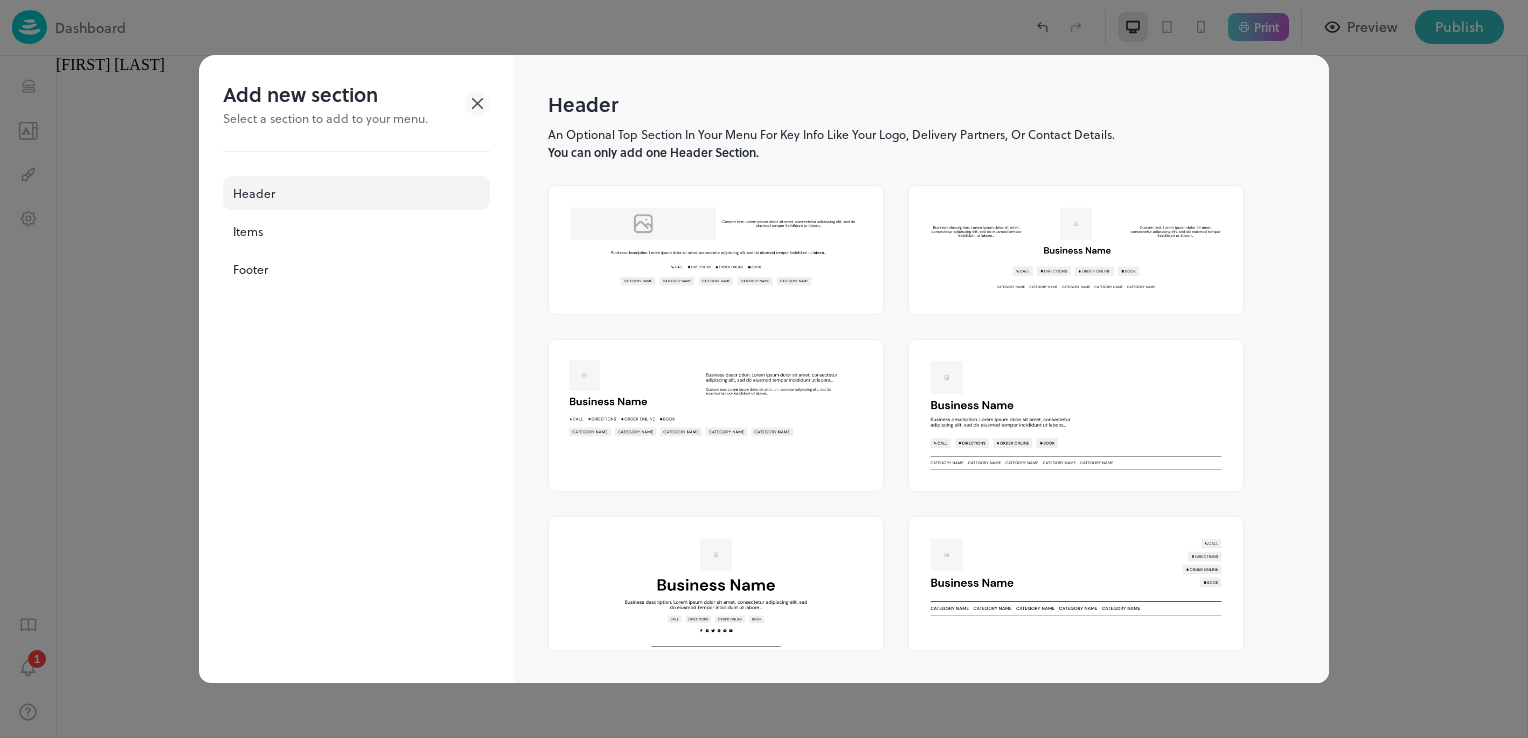 click at bounding box center [716, 618] 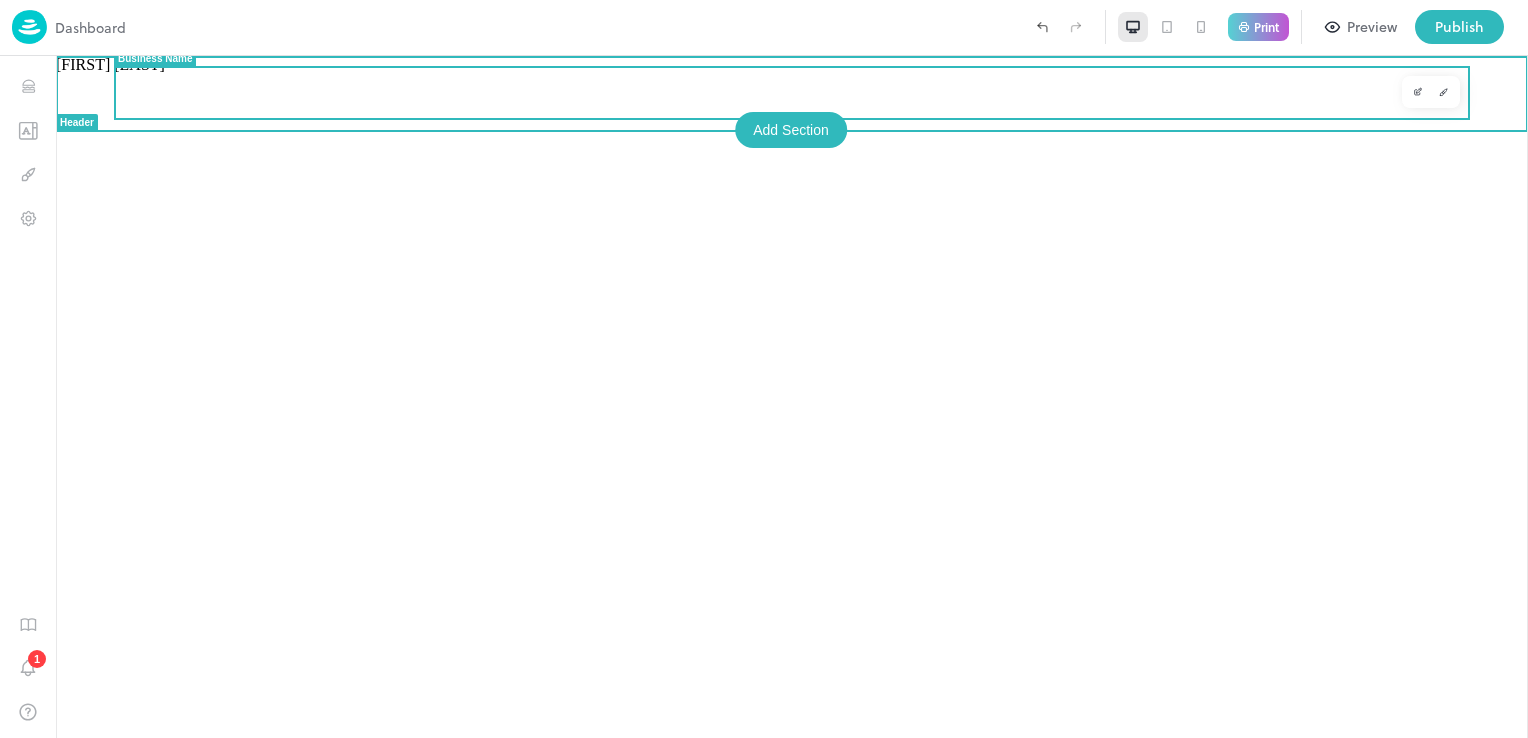 click on "[FIRST] [LAST]" at bounding box center [792, 65] 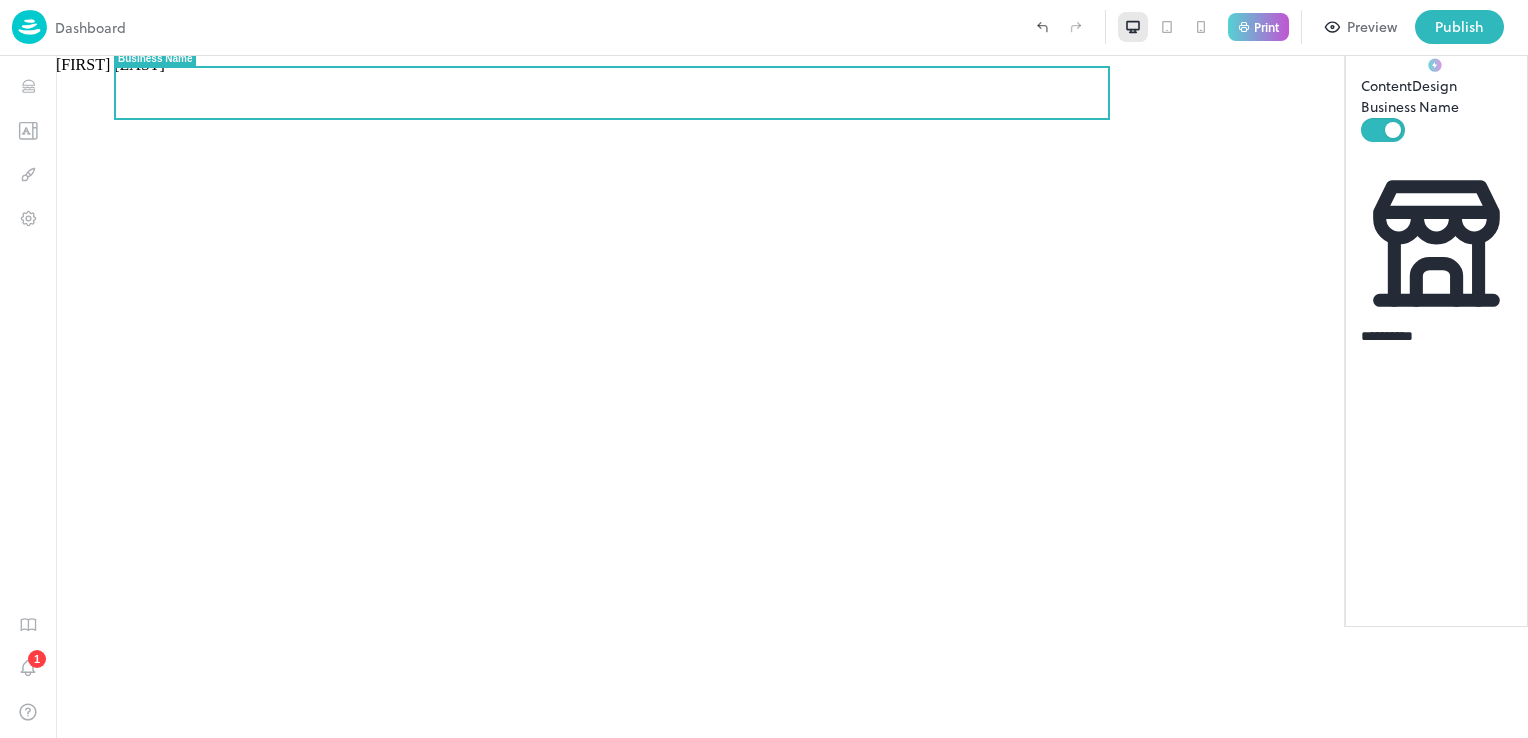 click 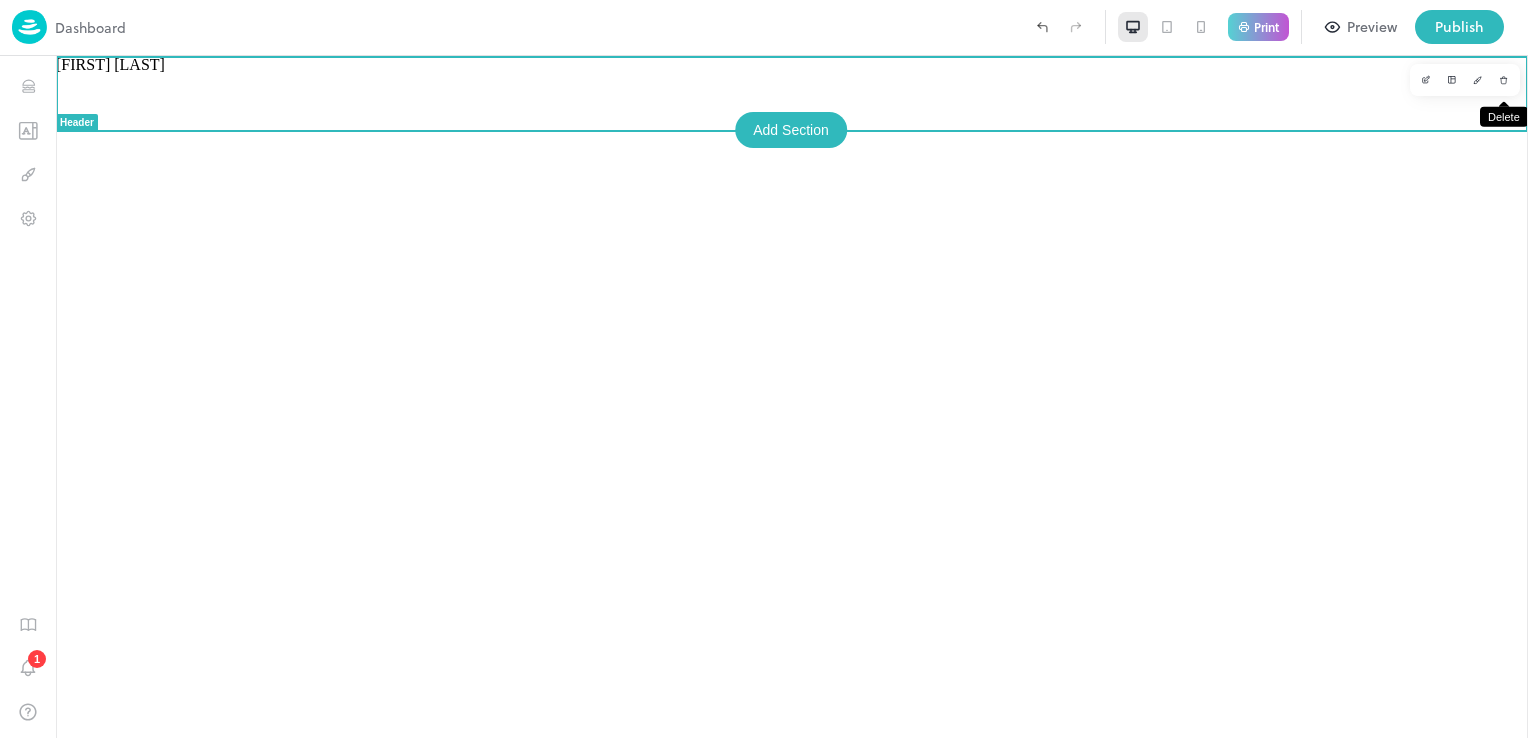 click 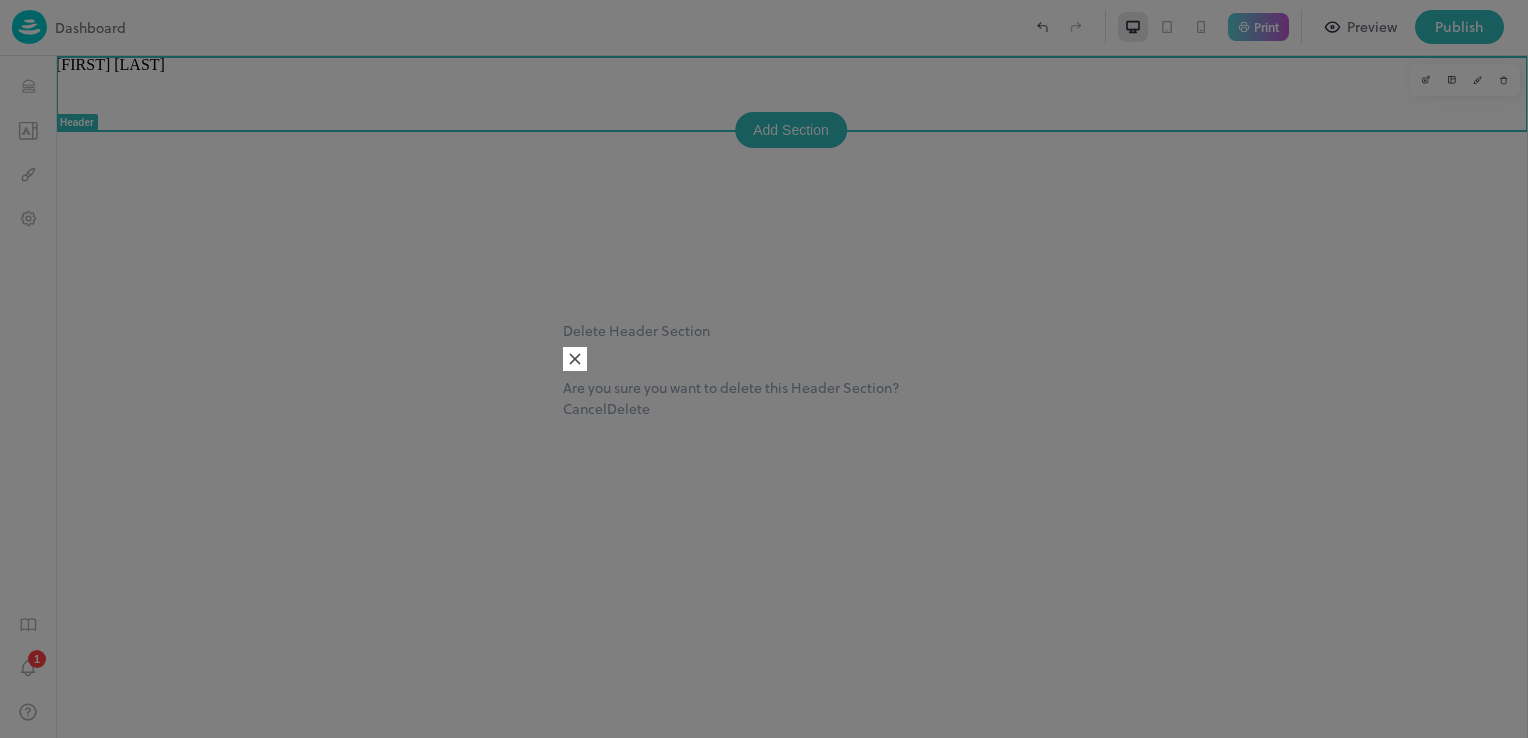 click on "Delete" at bounding box center (628, 408) 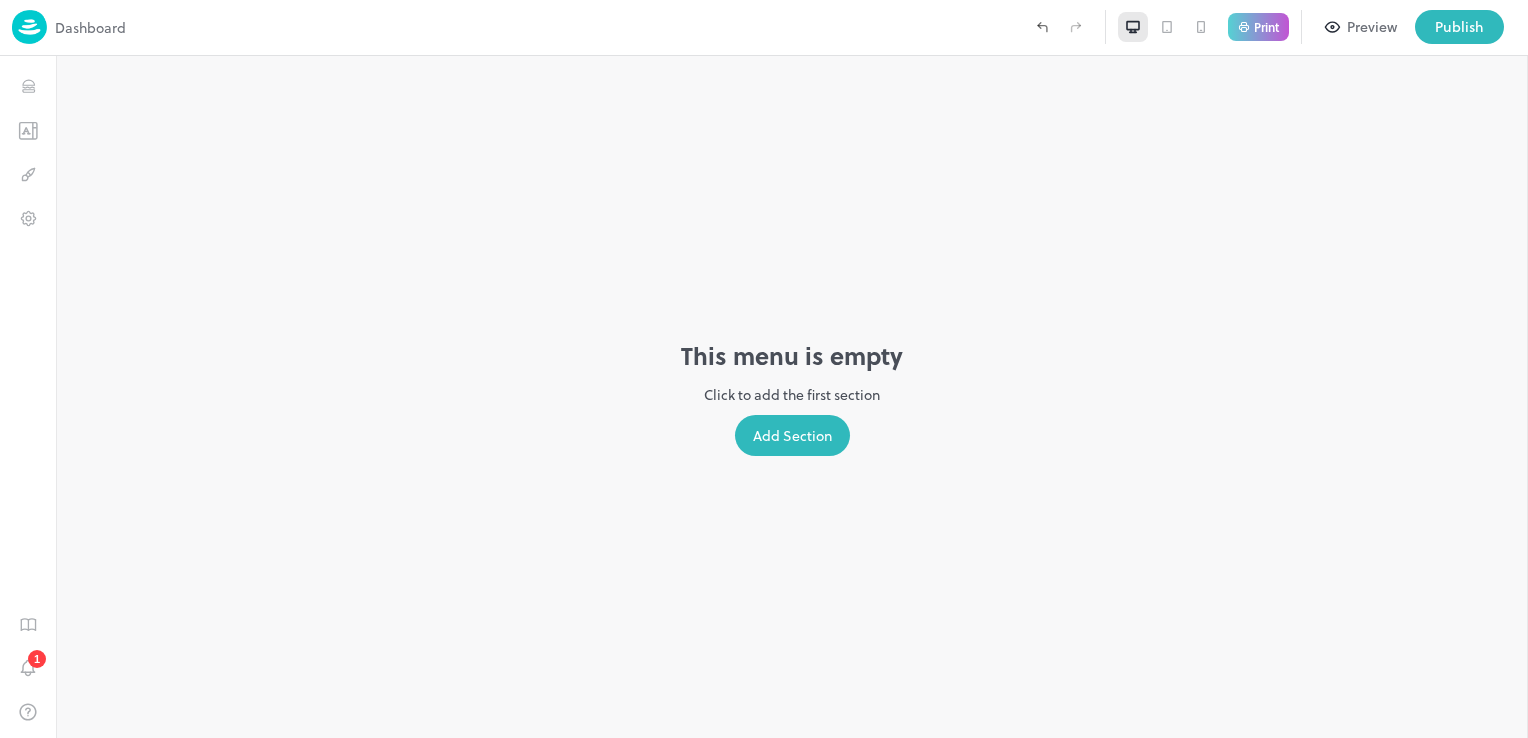 click on "Add Section" at bounding box center [792, 435] 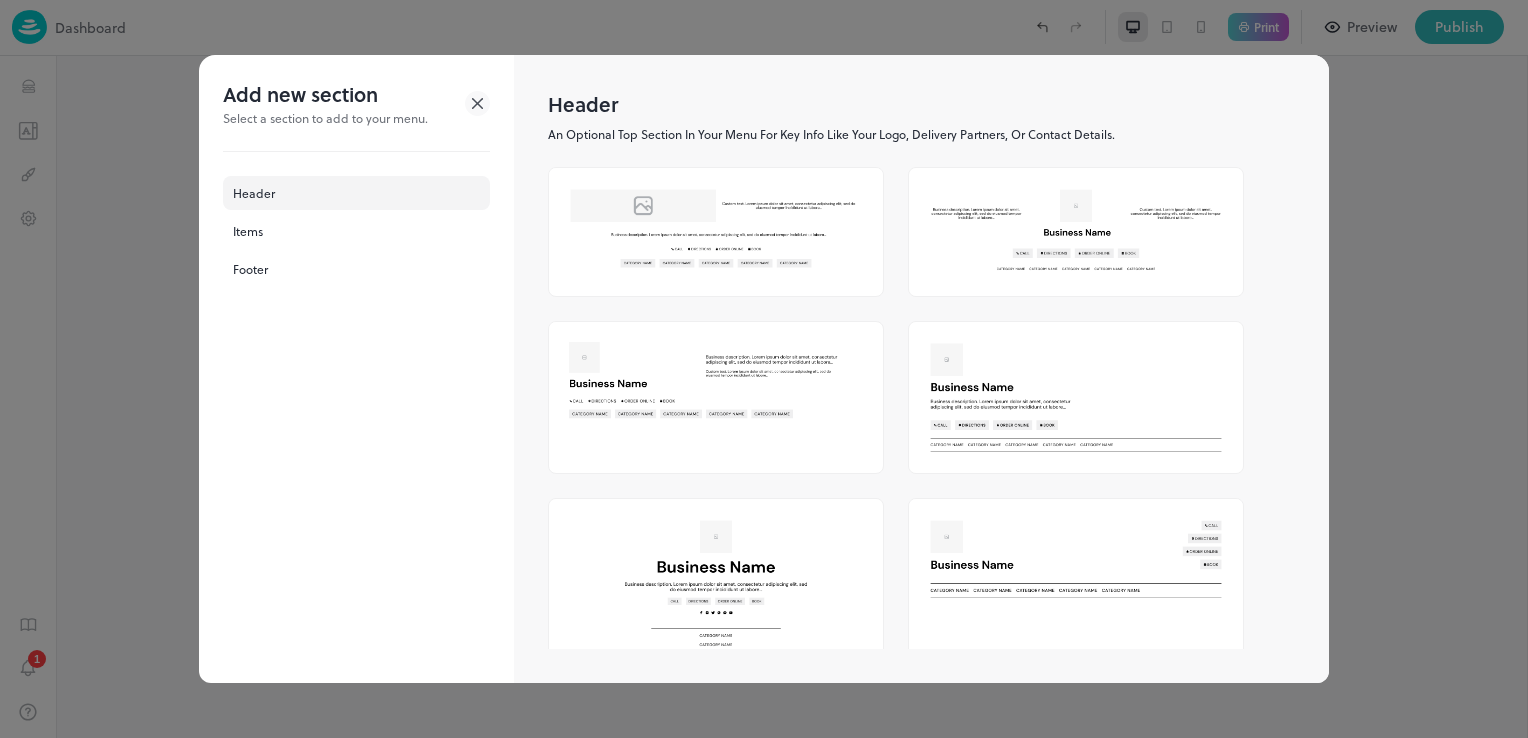 click at bounding box center (716, 600) 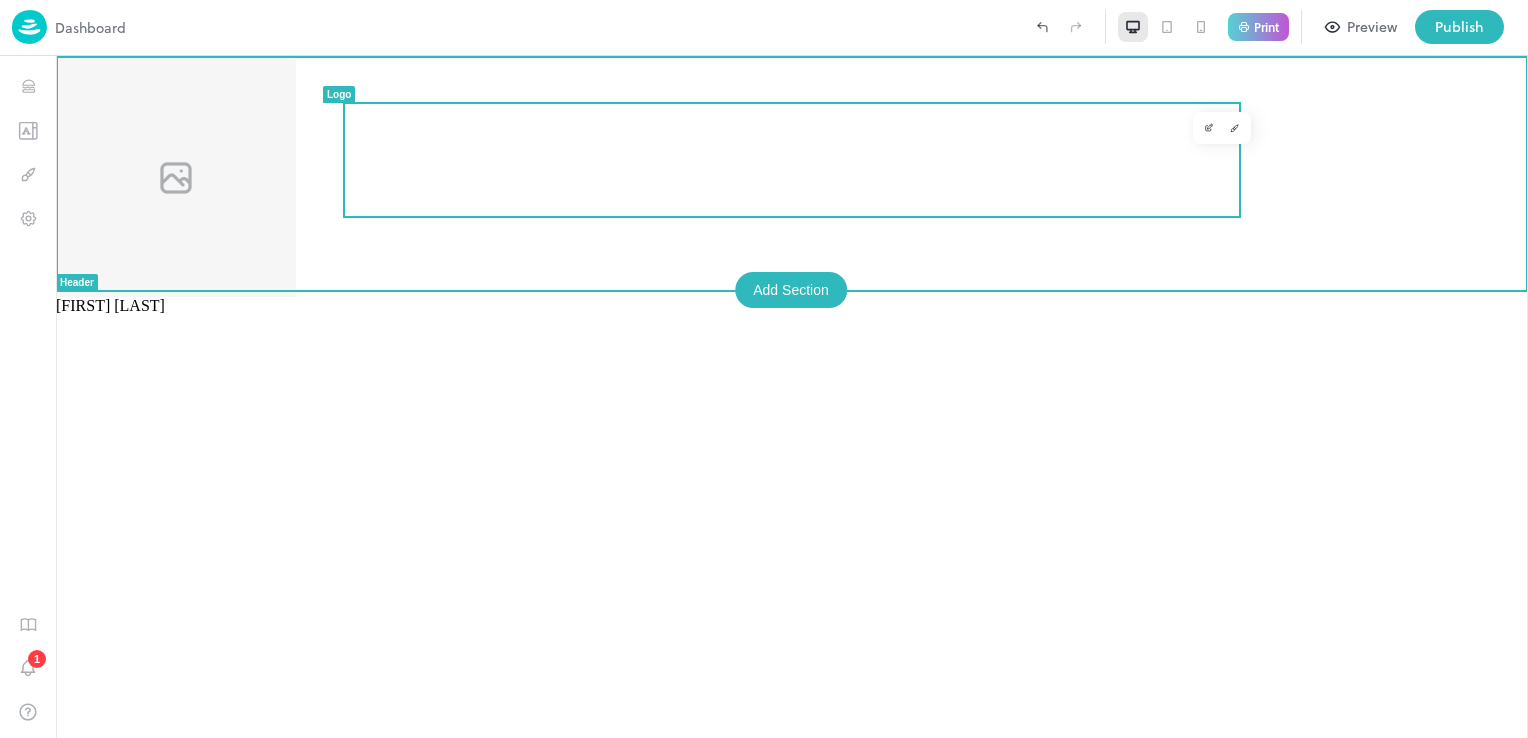 click at bounding box center [792, 176] 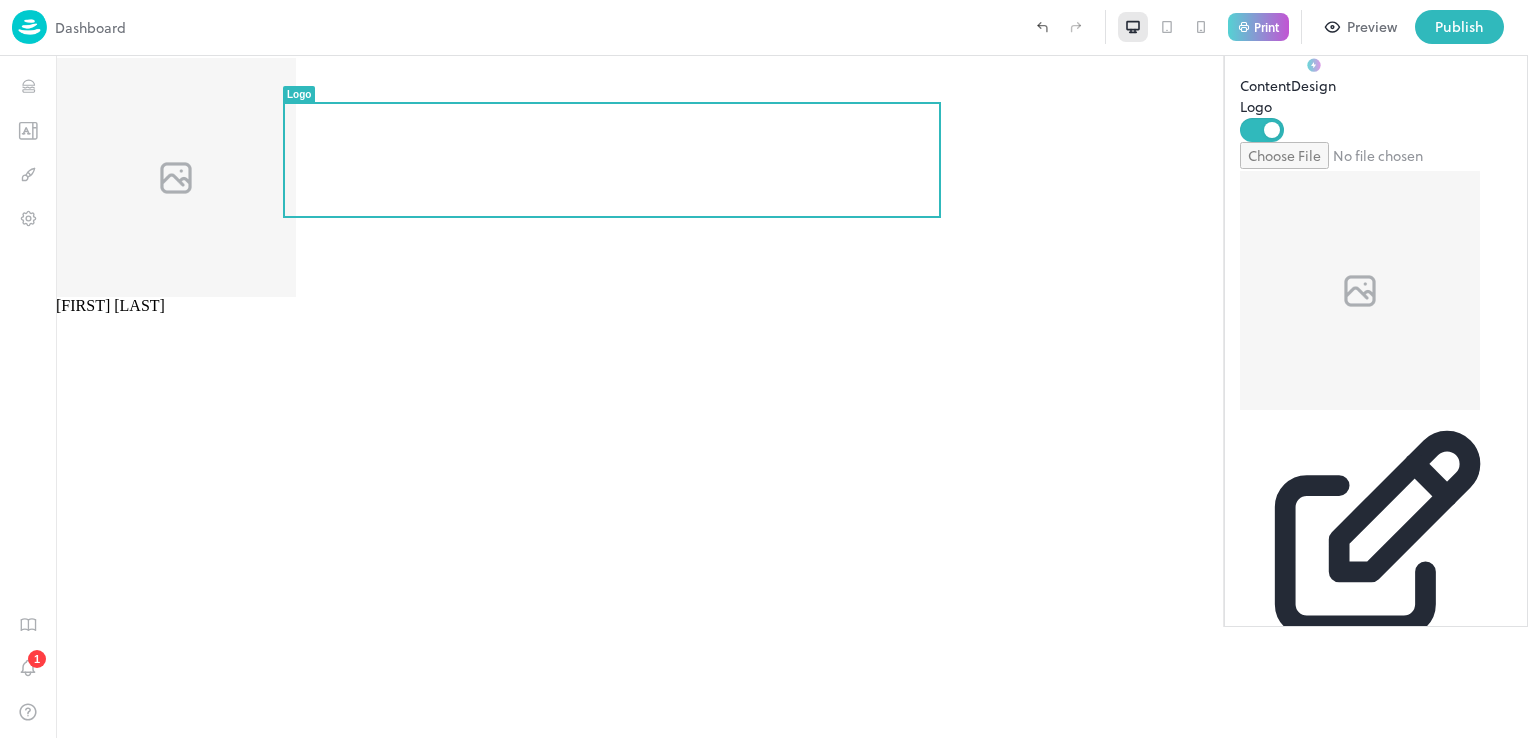 drag, startPoint x: 1365, startPoint y: 242, endPoint x: 1368, endPoint y: 225, distance: 17.262676 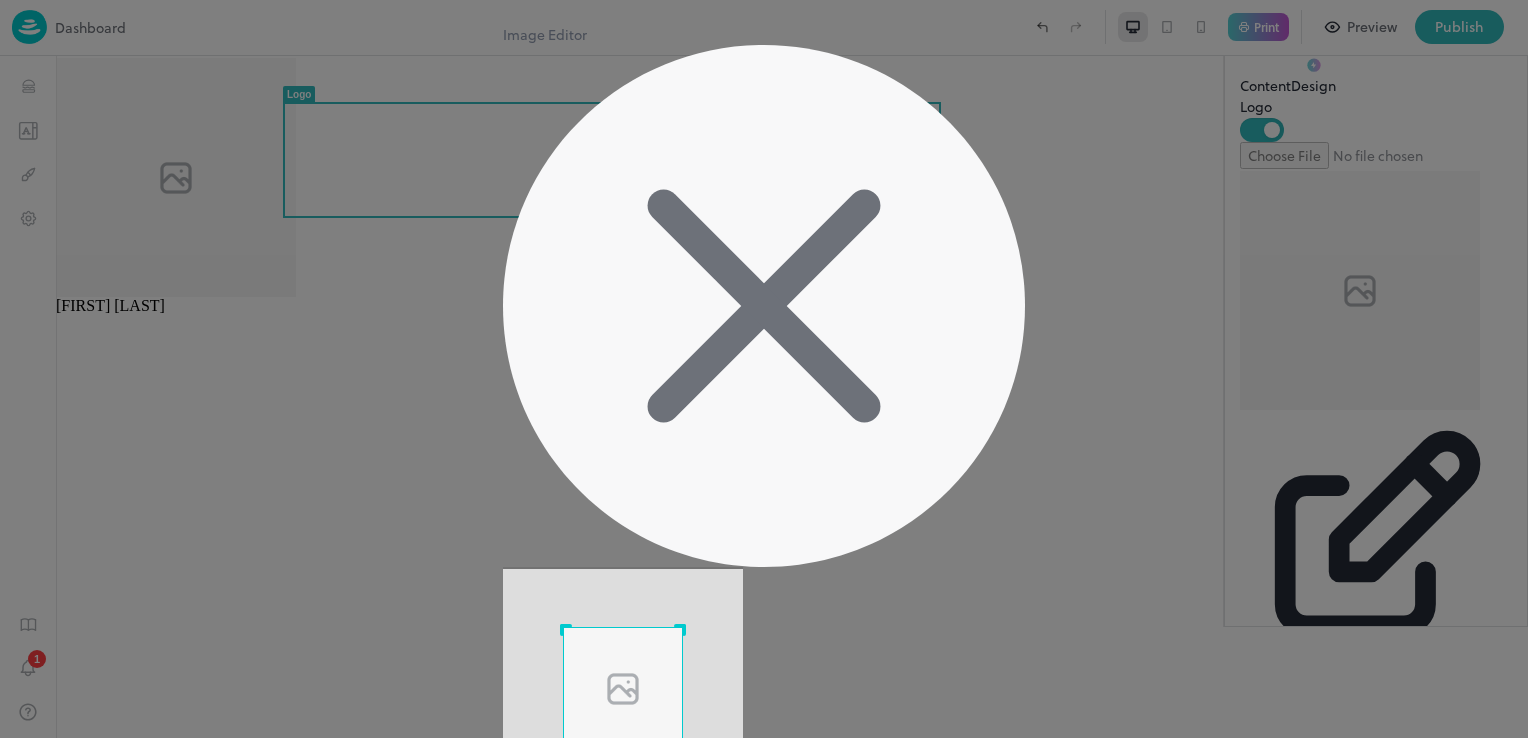 click at bounding box center (764, 369) 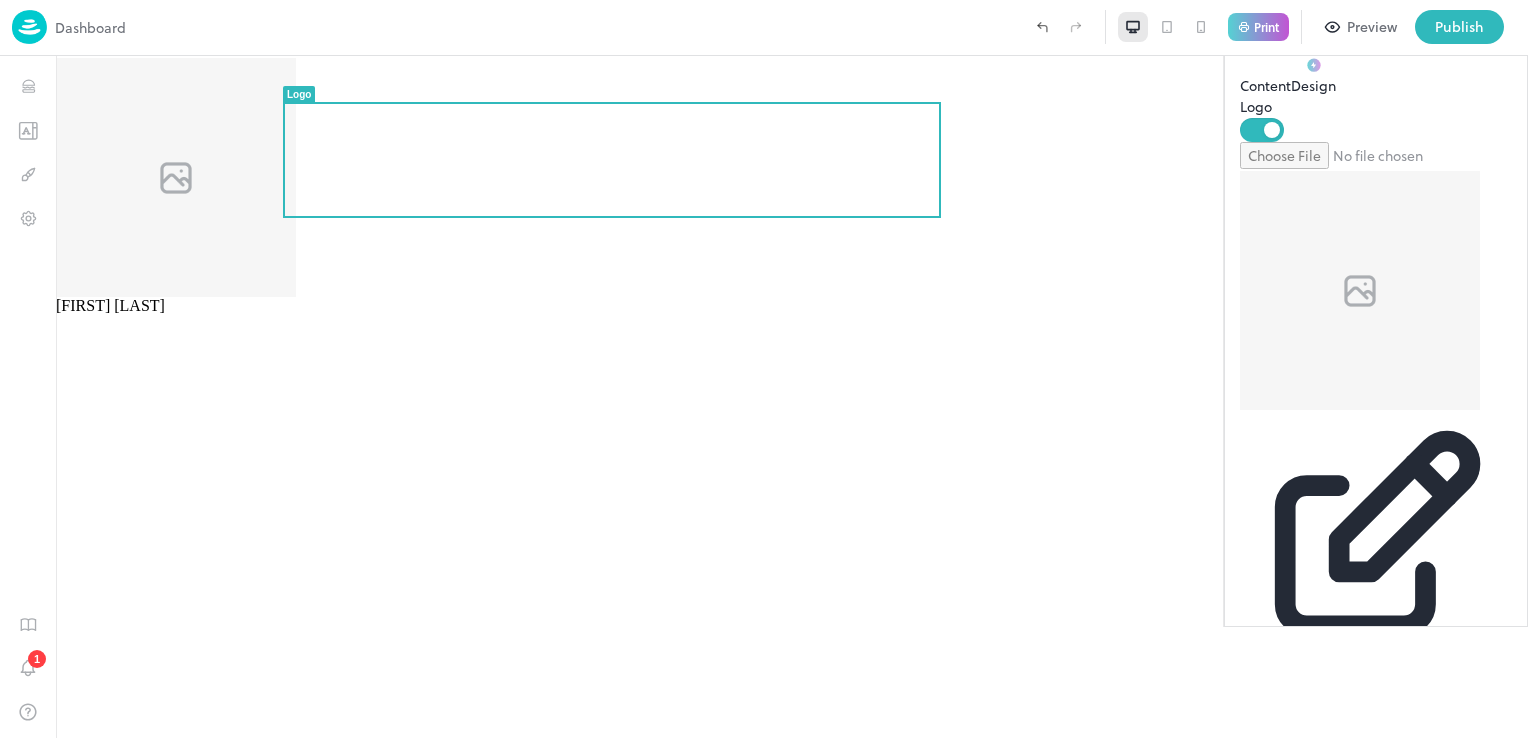click on "Edit" at bounding box center (1376, 550) 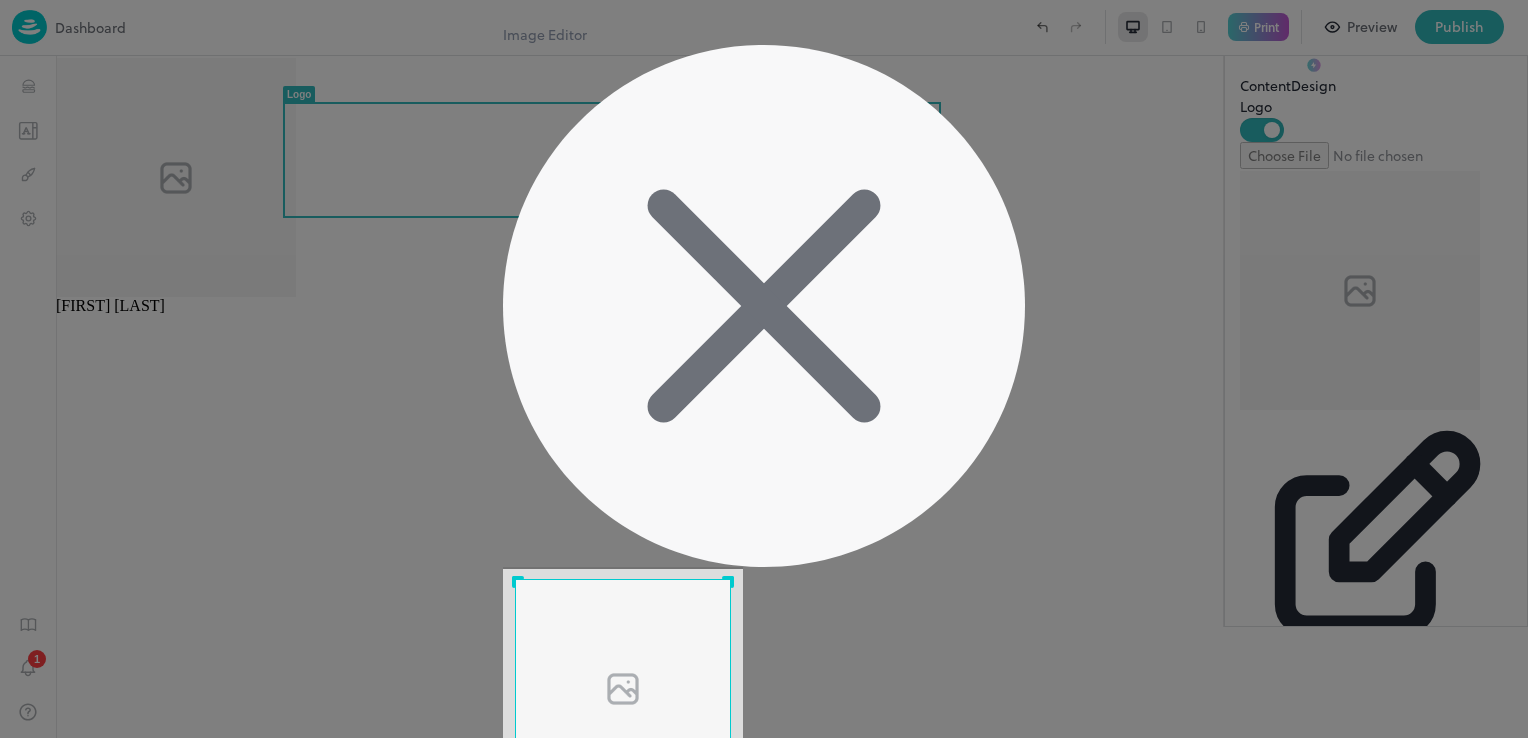 click on "3:4" at bounding box center [543, 844] 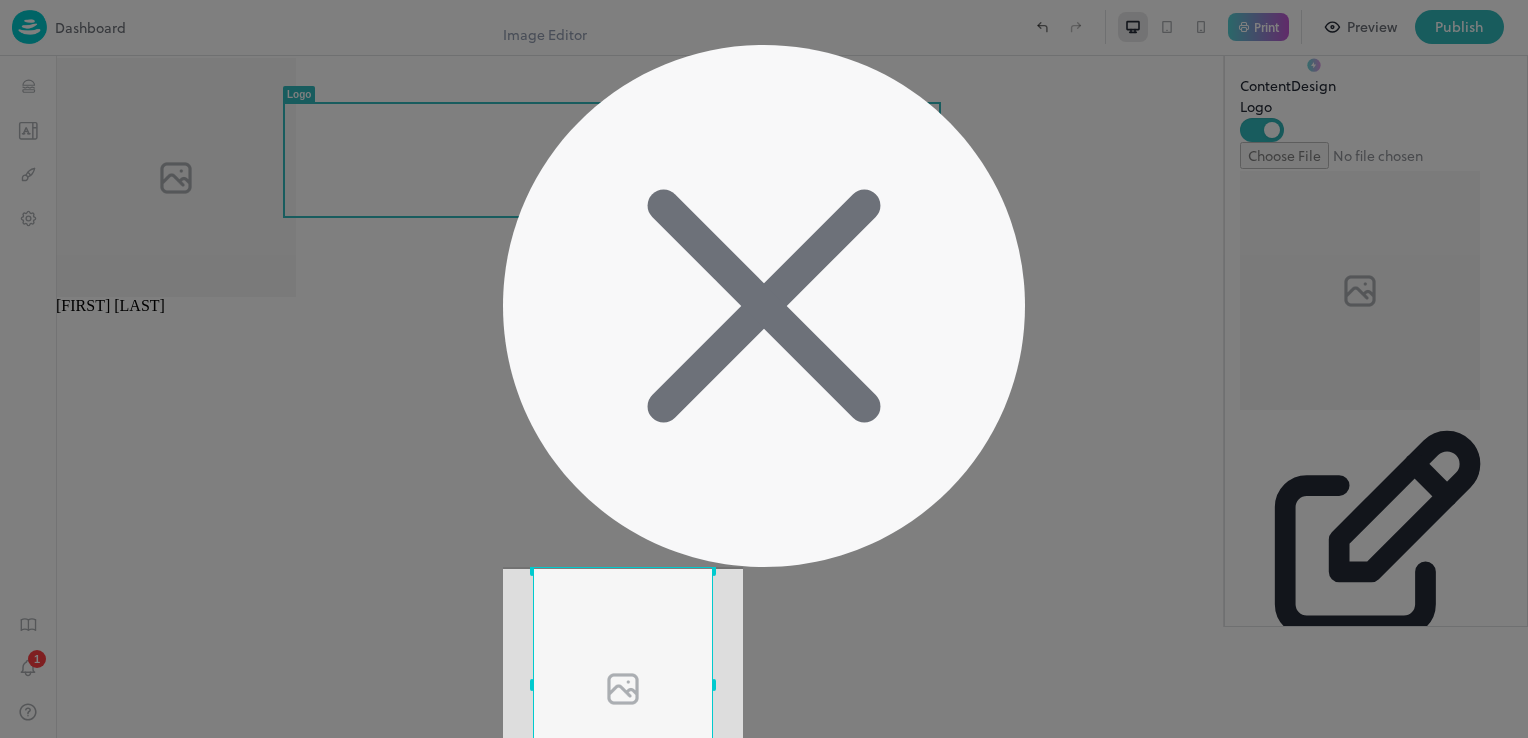 click on "1:1" at bounding box center [509, 844] 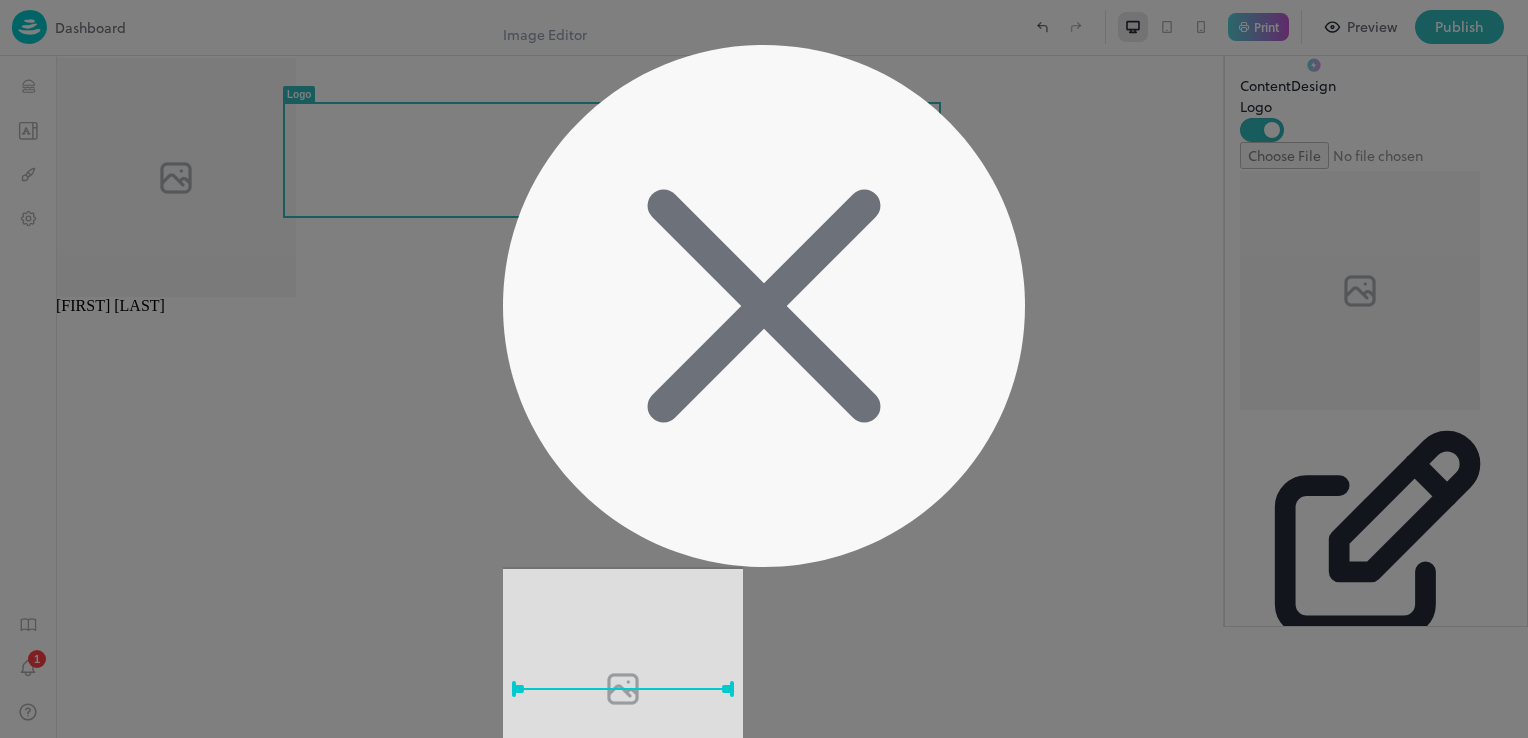 click on "3:4" at bounding box center [543, 844] 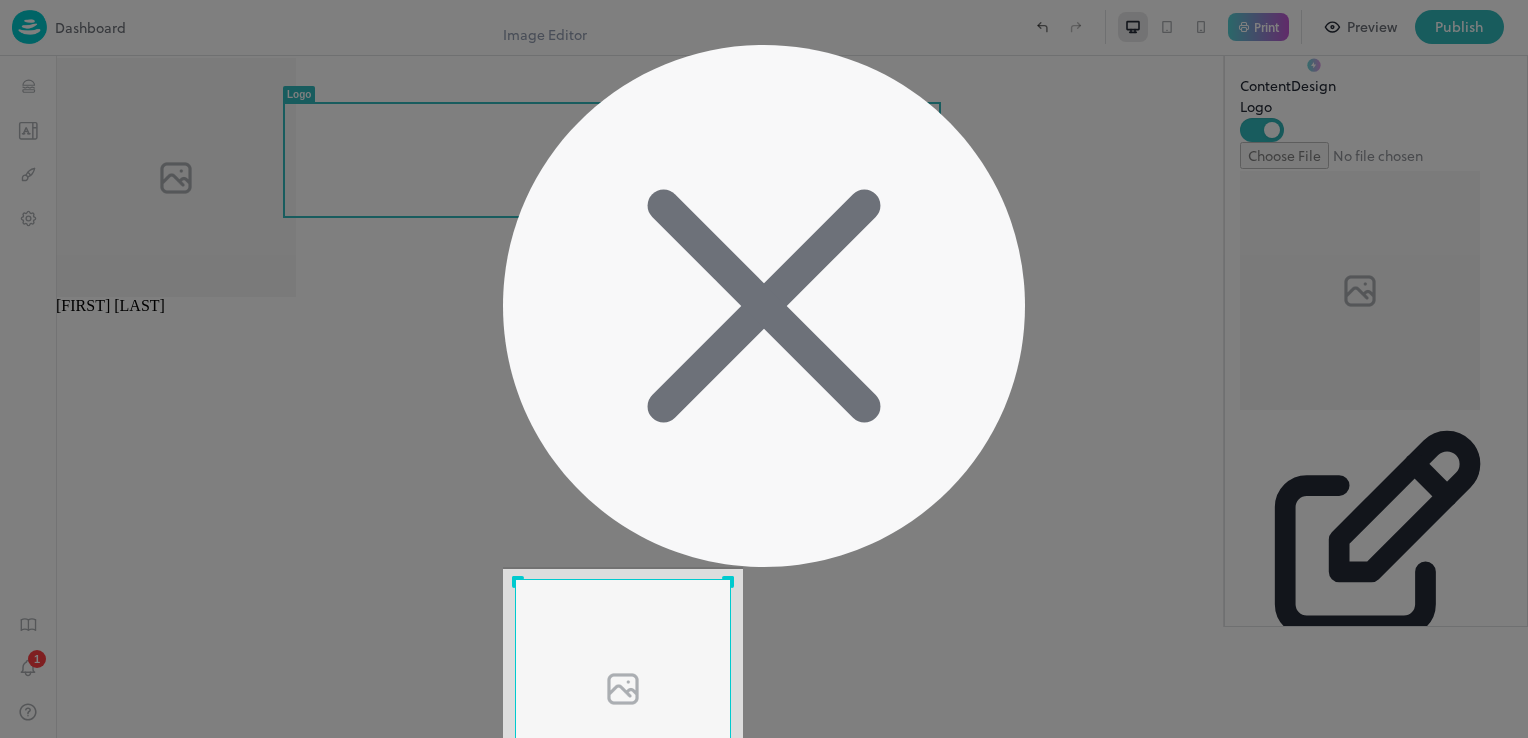 click at bounding box center (623, 687) 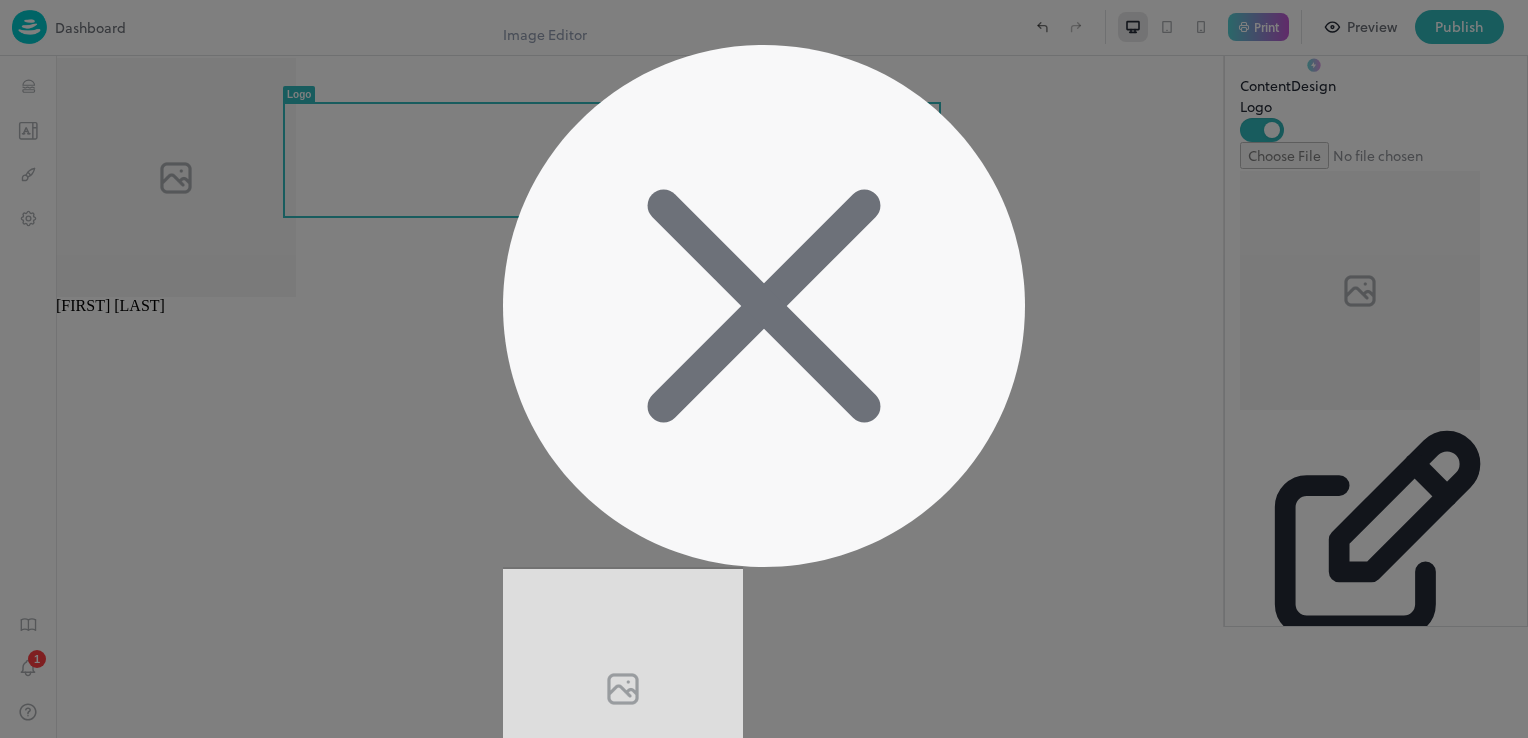 click on "Image Editor Crop Ratio 1:1 4:3 3:4 Custom Cancel Apply" at bounding box center [764, 450] 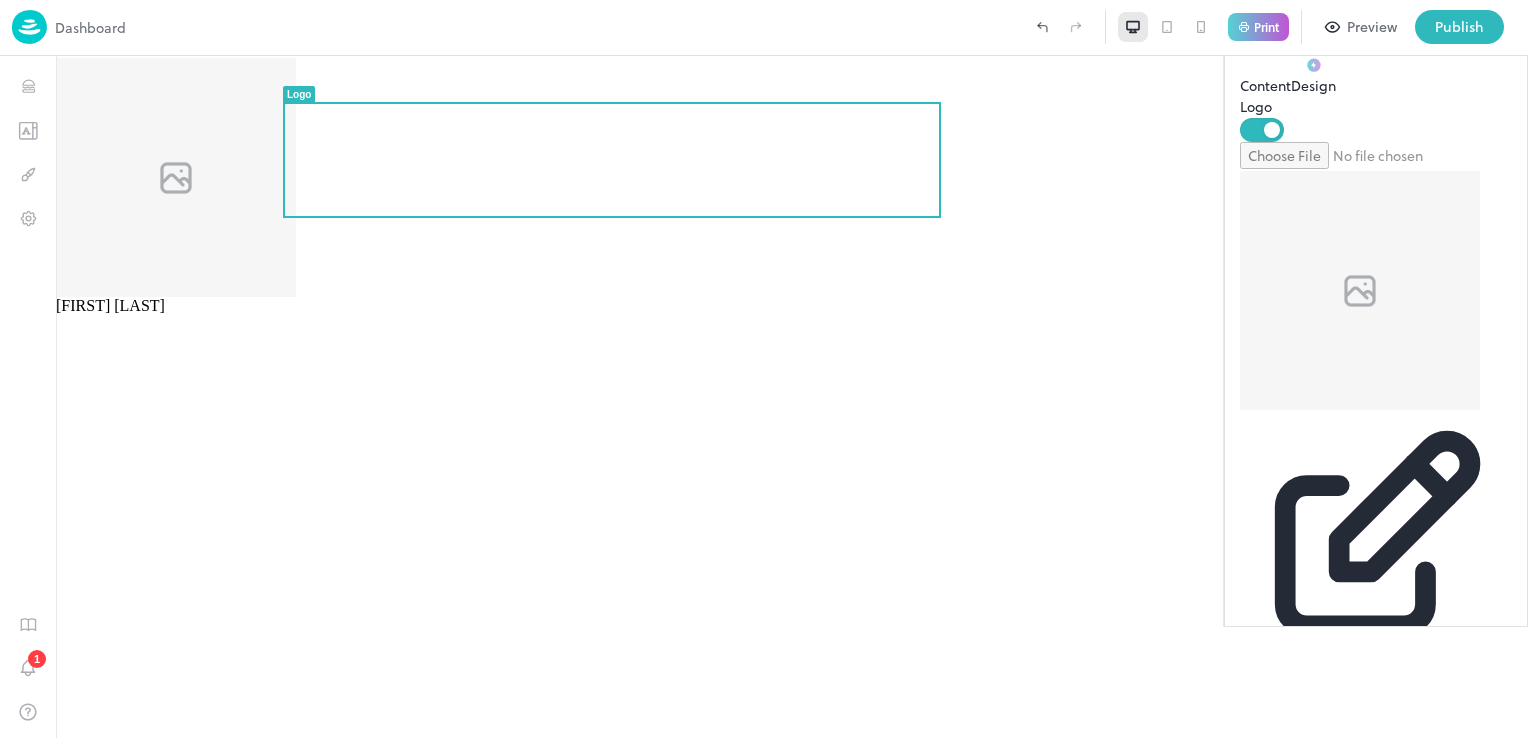 click at bounding box center (1201, 27) 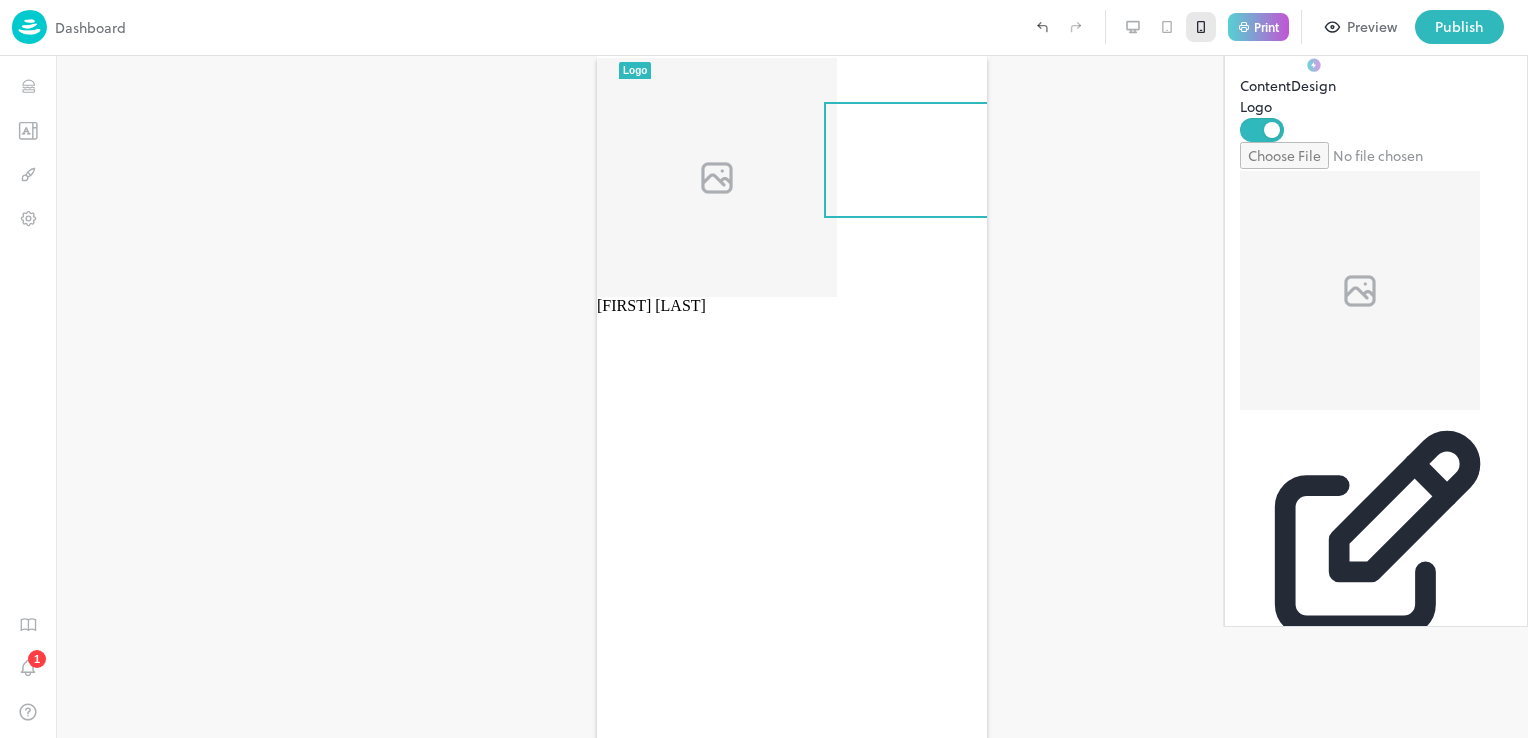 click 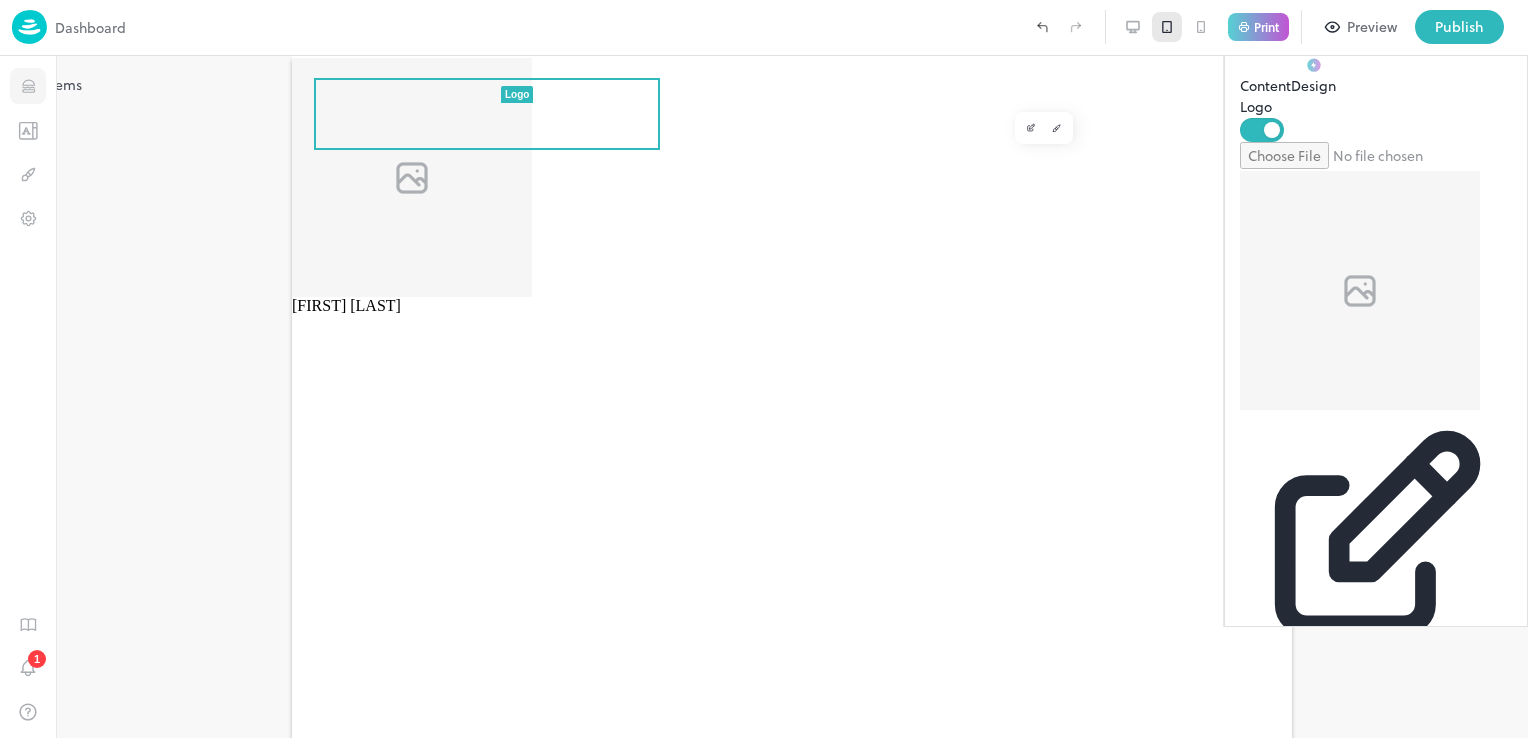 click at bounding box center [28, 86] 